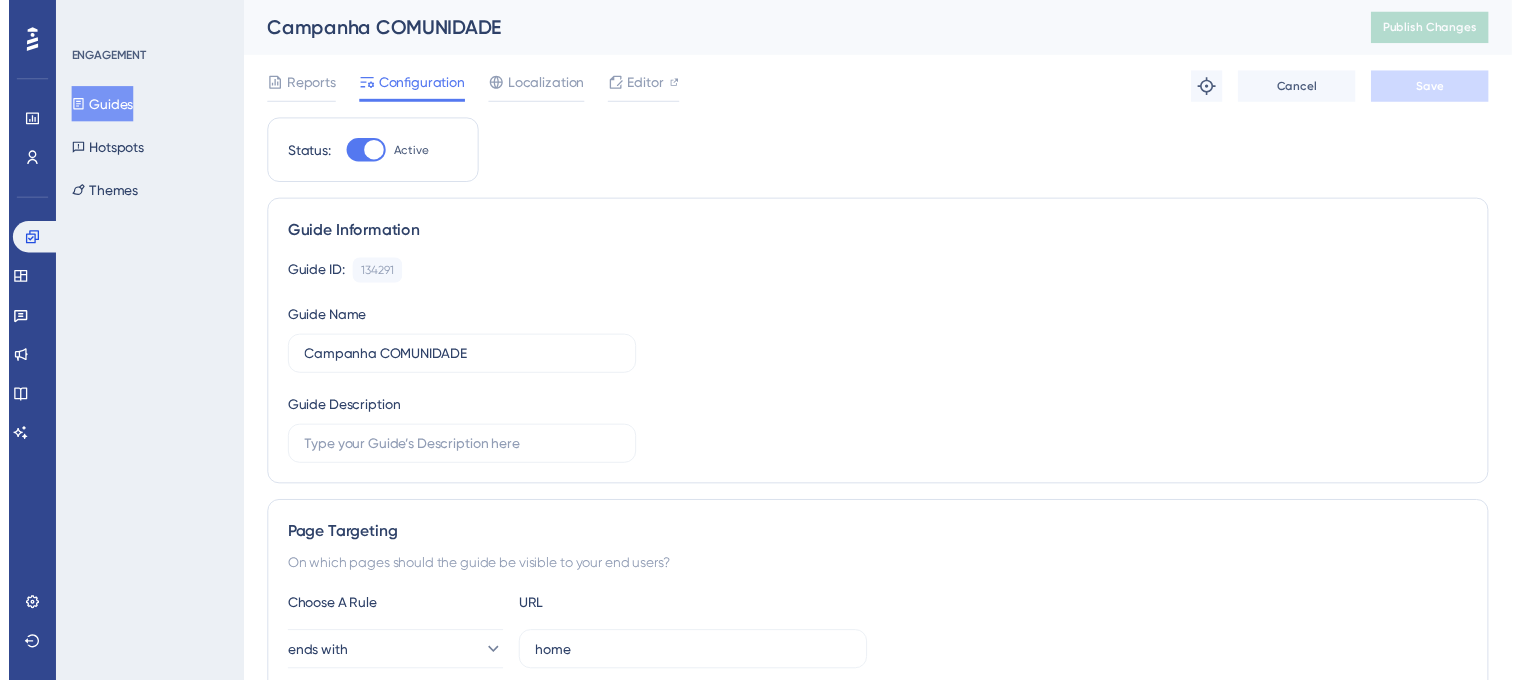 scroll, scrollTop: 0, scrollLeft: 0, axis: both 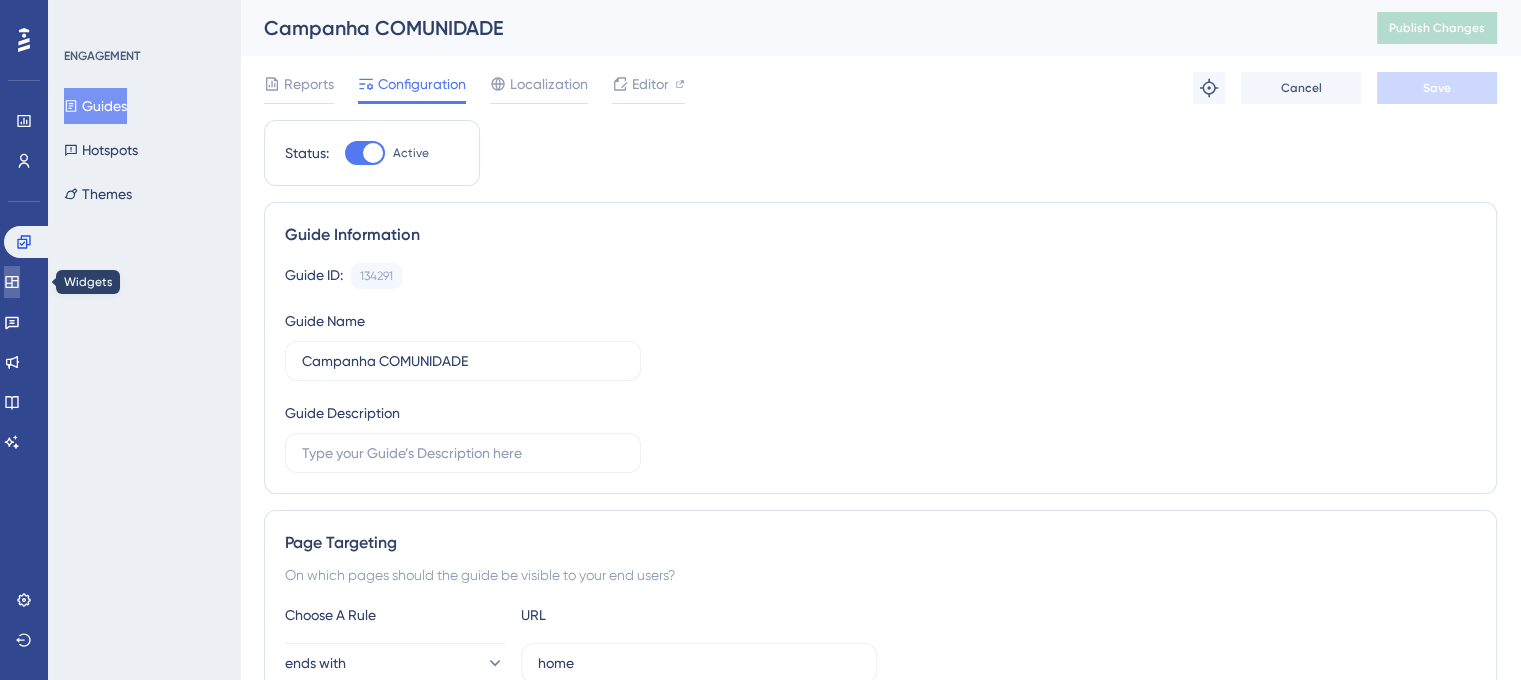 click 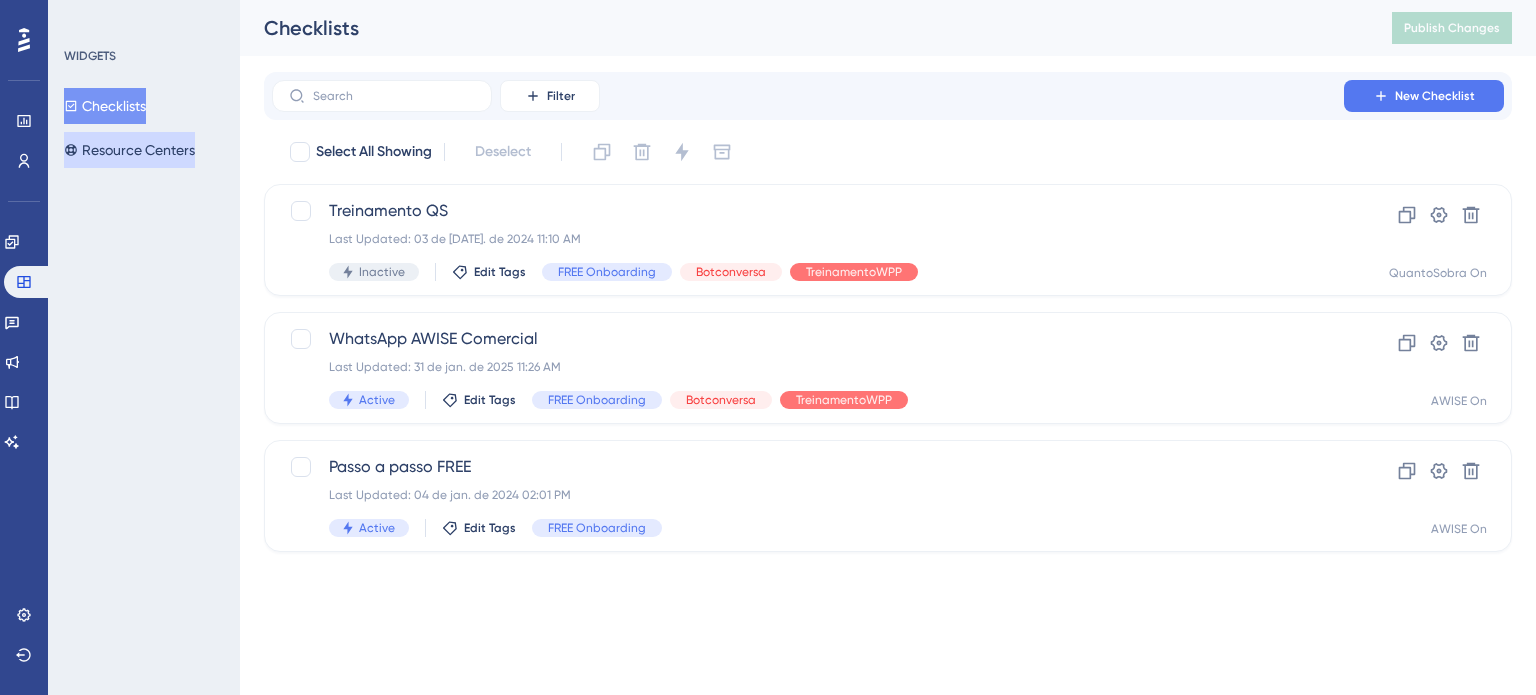 click on "Resource Centers" at bounding box center [129, 150] 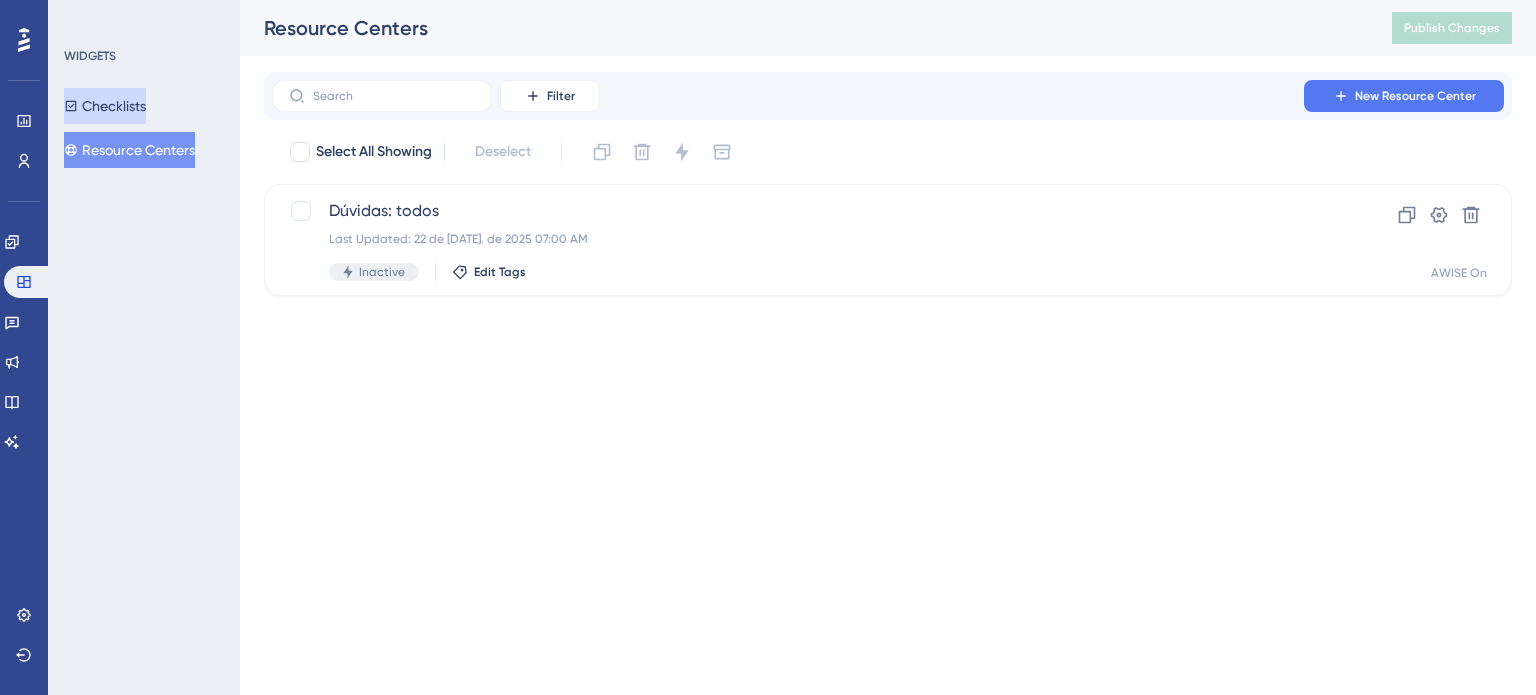 drag, startPoint x: 84, startPoint y: 102, endPoint x: 93, endPoint y: 111, distance: 12.727922 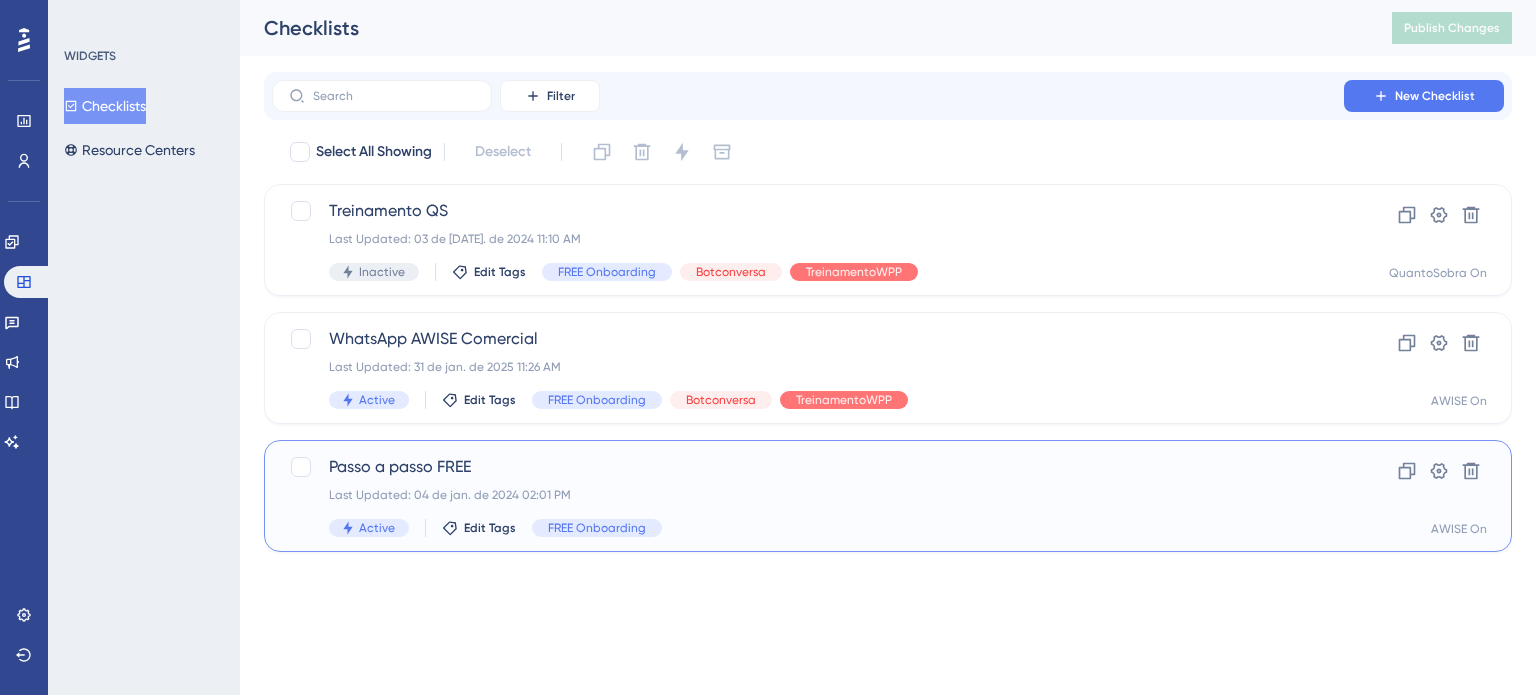 click on "Passo a passo FREE" at bounding box center [808, 467] 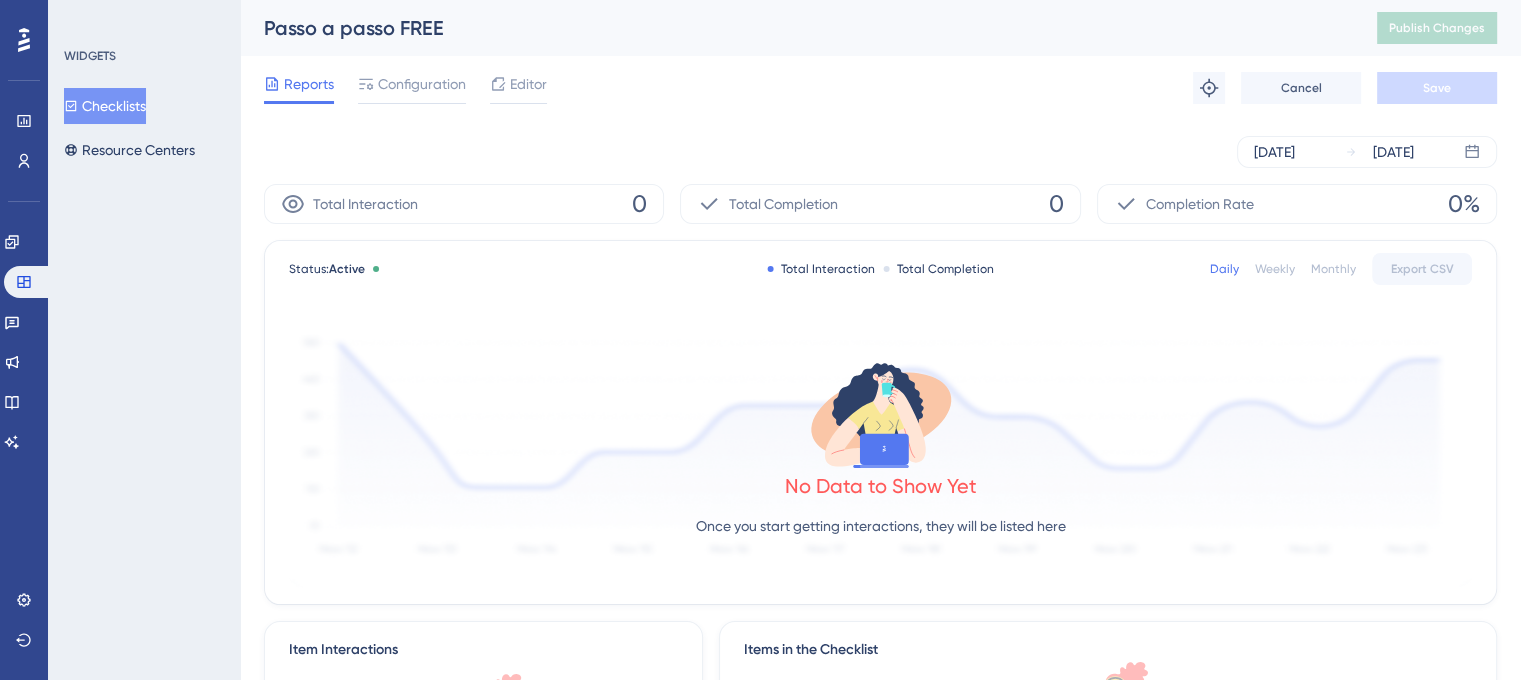 click on "Reports Configuration Editor Troubleshoot Cancel Save" at bounding box center [880, 88] 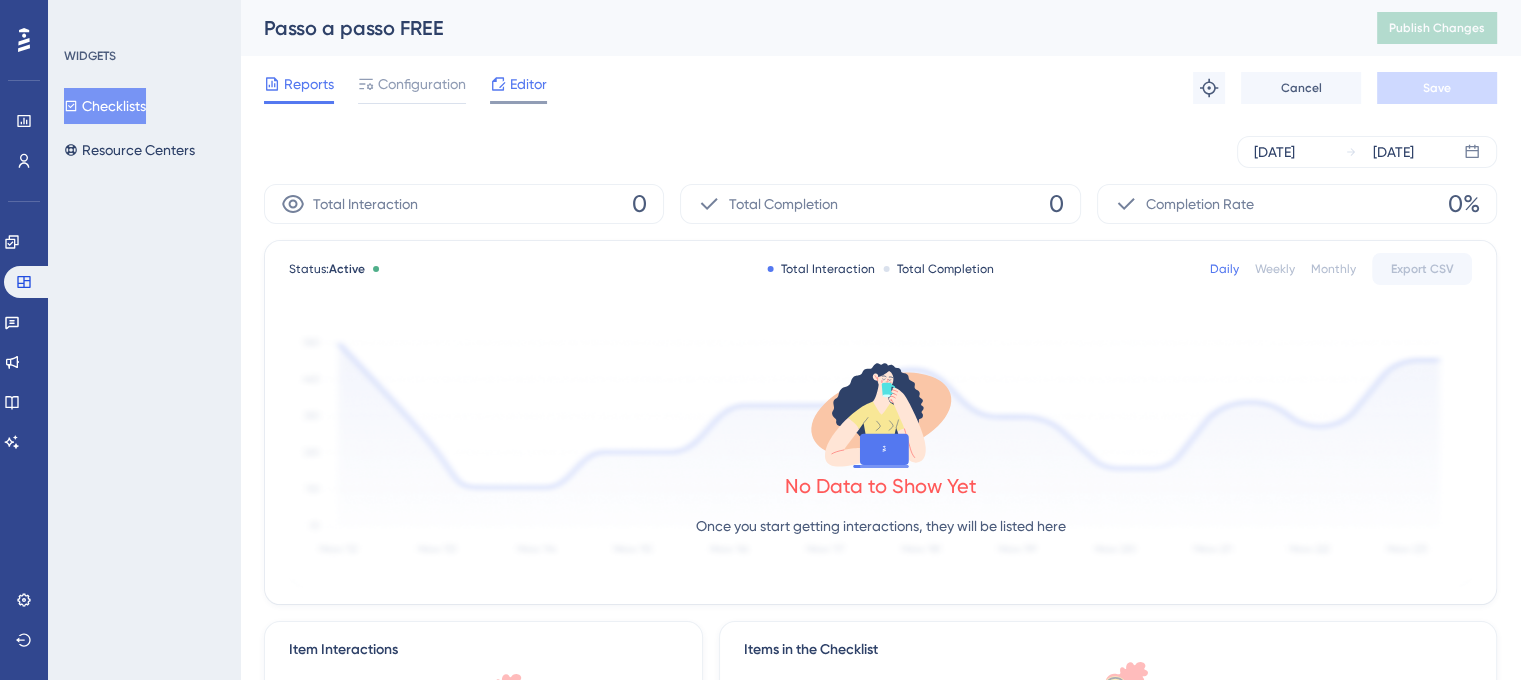 click on "Editor" at bounding box center (518, 84) 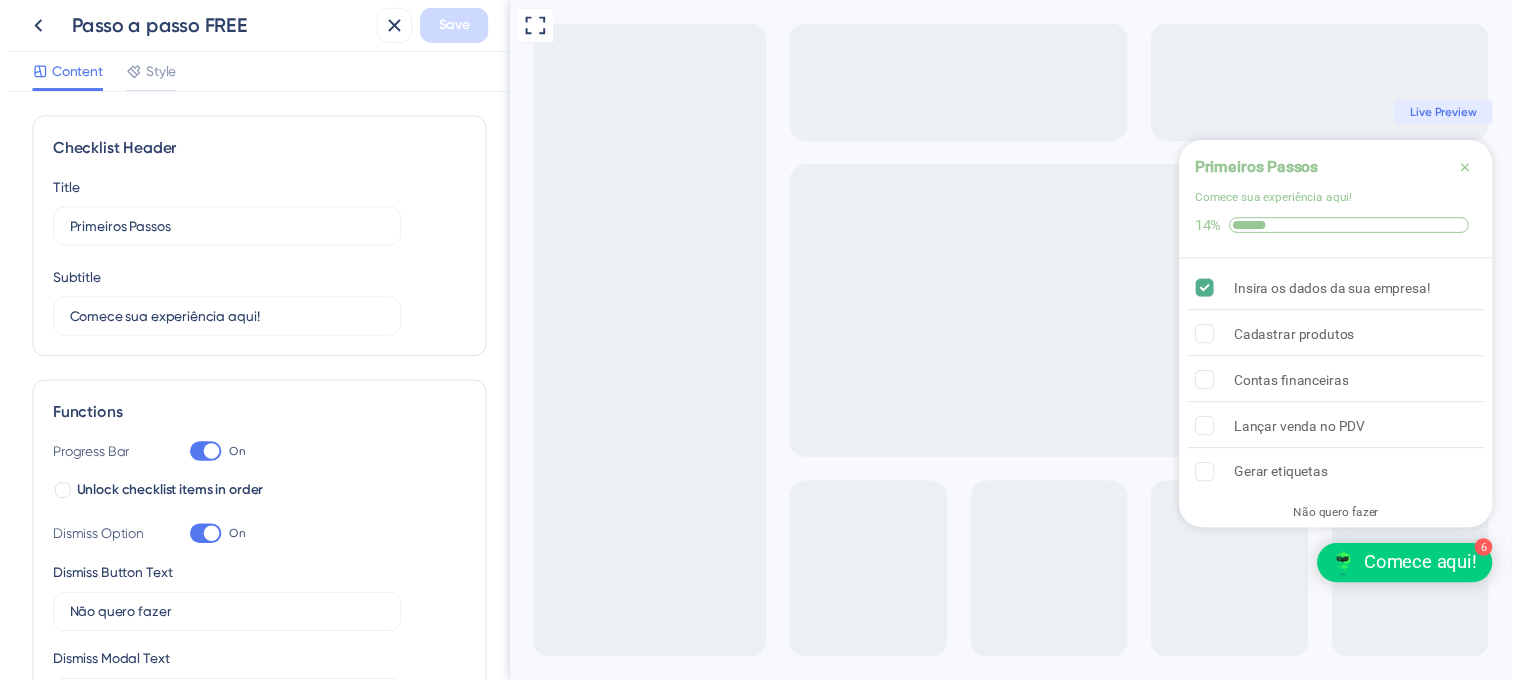 scroll, scrollTop: 0, scrollLeft: 0, axis: both 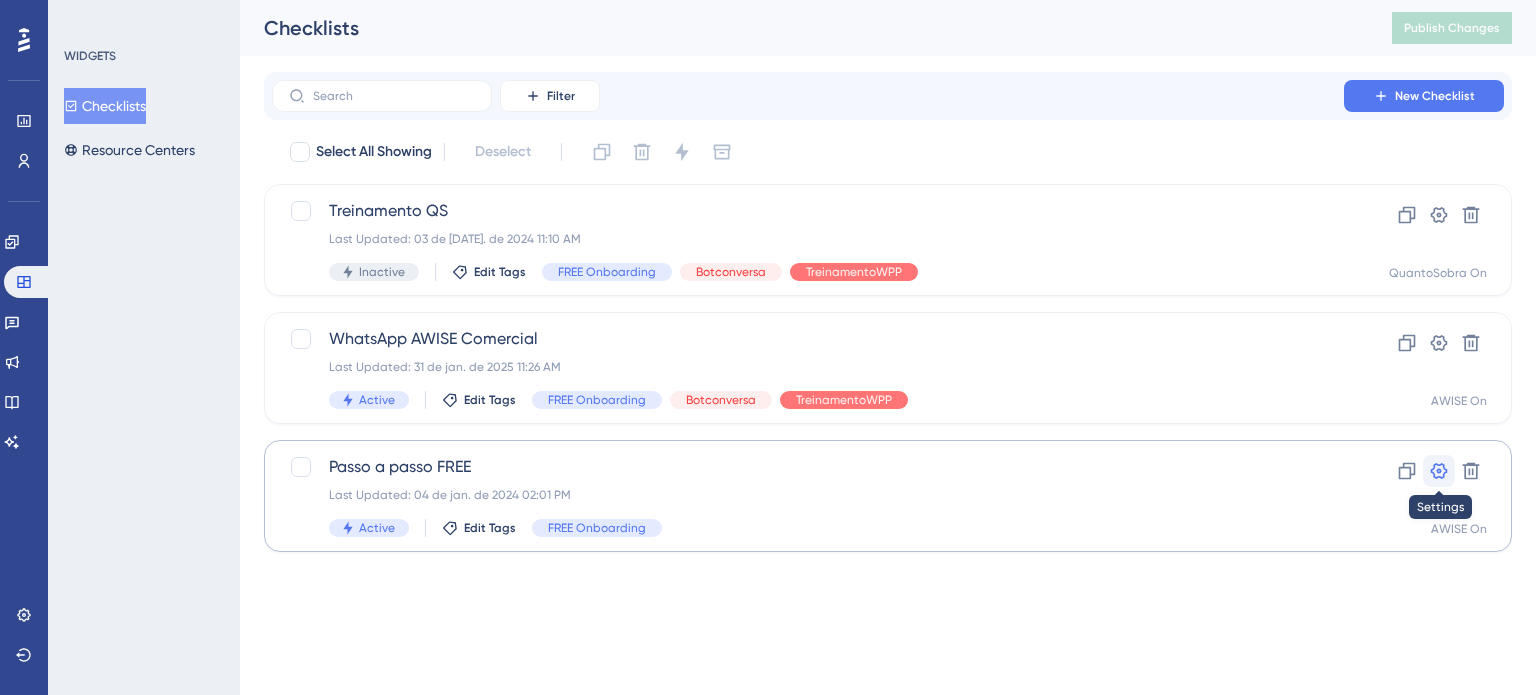 click 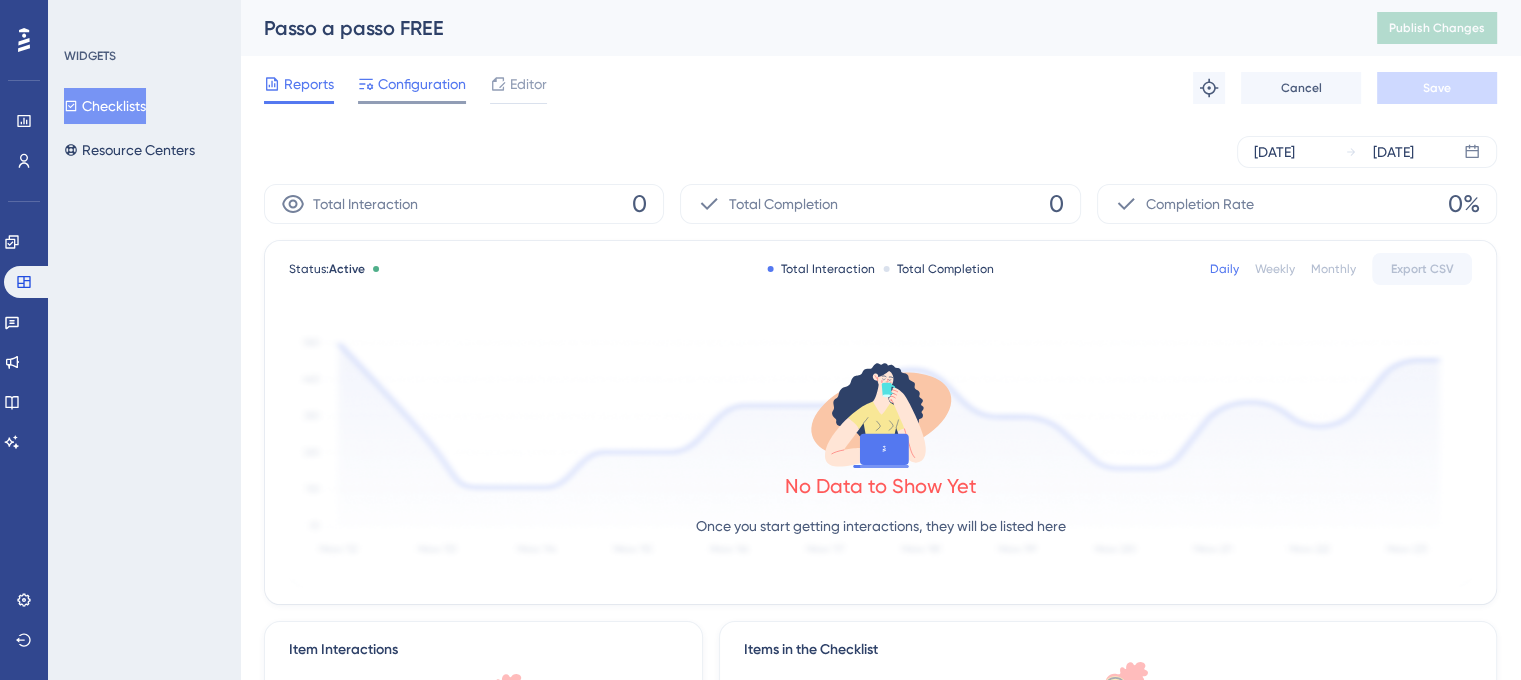 click on "Configuration" at bounding box center (422, 84) 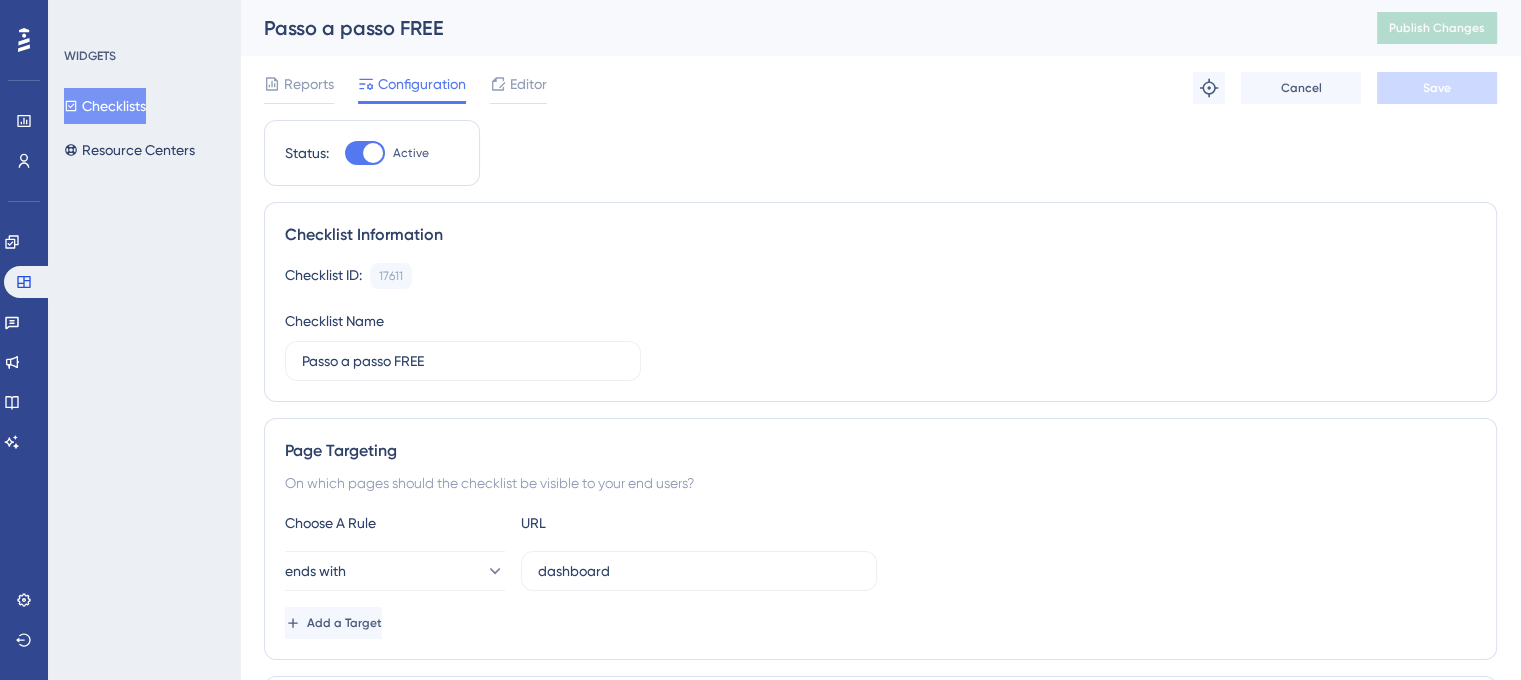 click at bounding box center (373, 153) 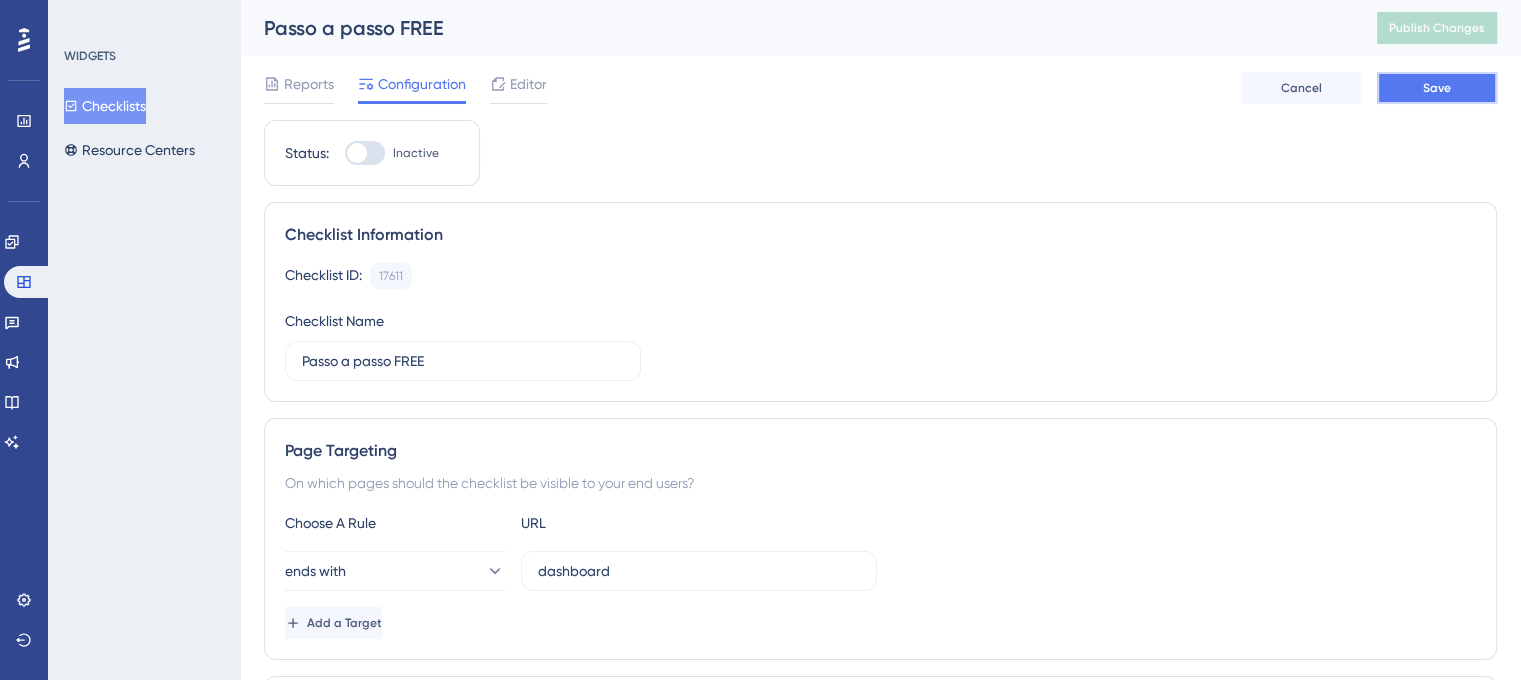 click on "Save" at bounding box center (1437, 88) 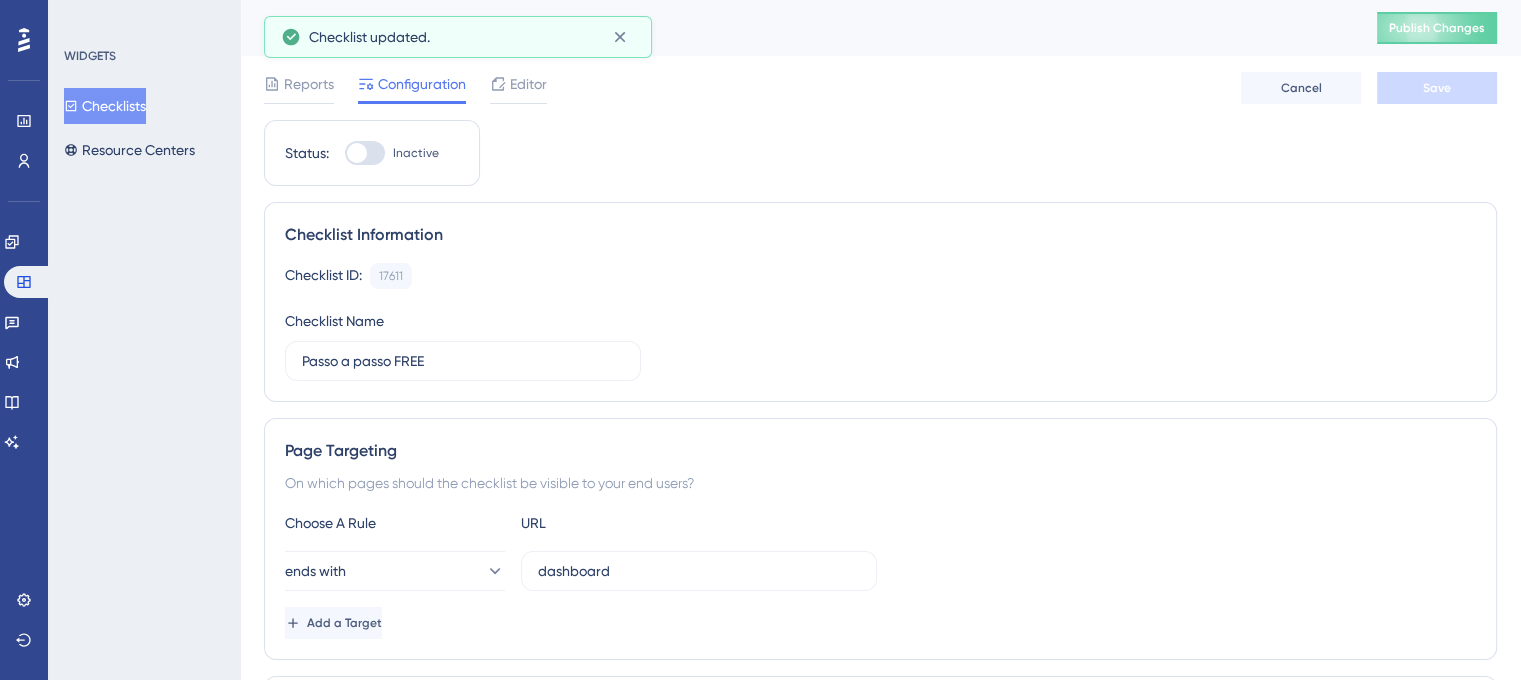 click on "Publish Changes" at bounding box center [1437, 28] 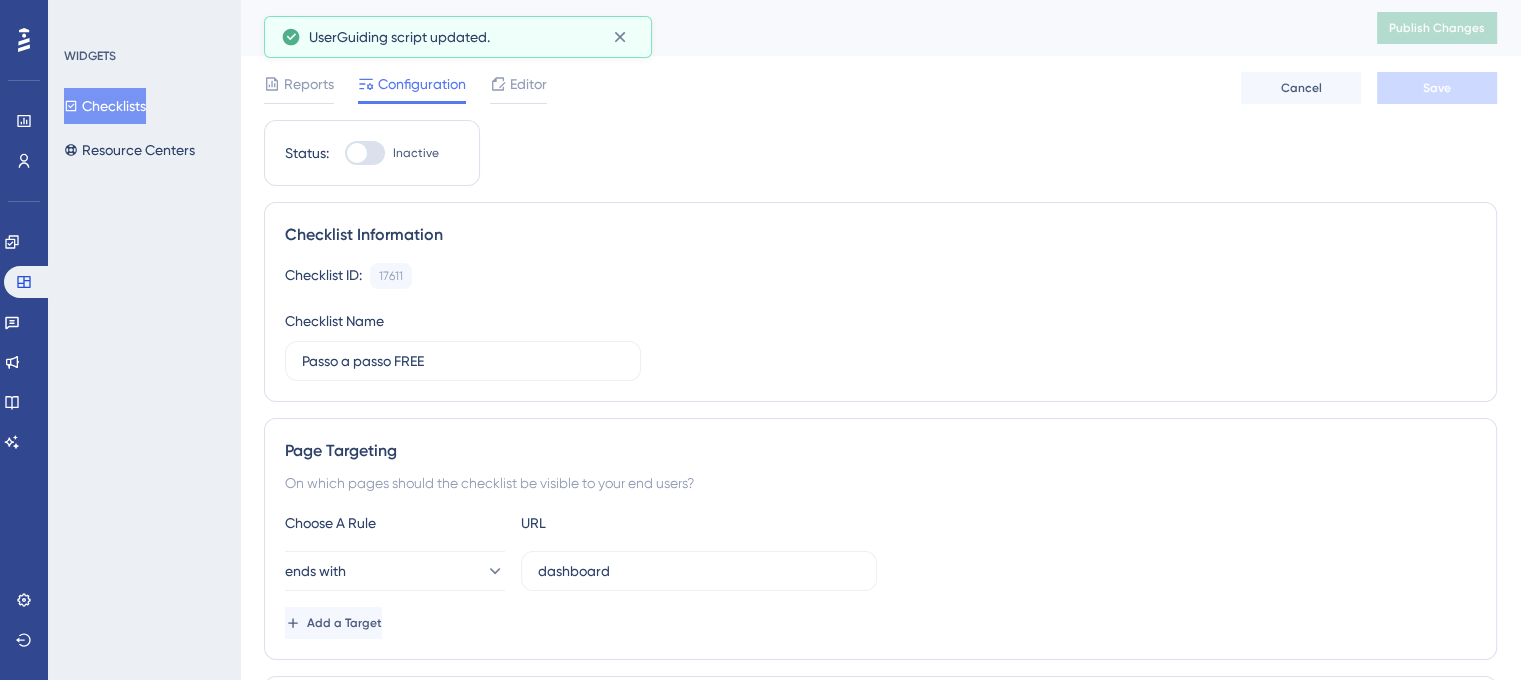 click on "Checklists" at bounding box center [105, 106] 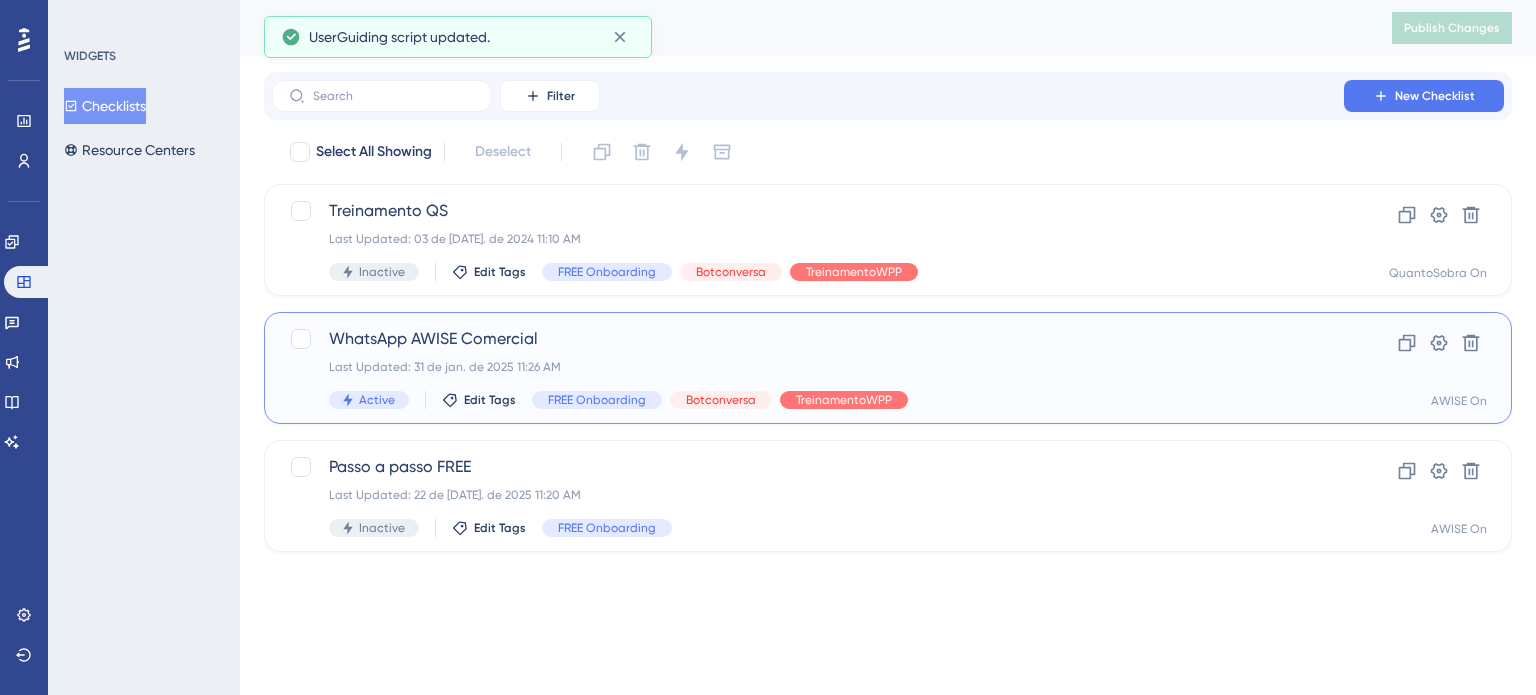 click on "WhatsApp AWISE Comercial Last Updated: 31 de jan. de 2025 11:26 AM Active Edit Tags FREE Onboarding Botconversa TreinamentoWPP" at bounding box center [808, 368] 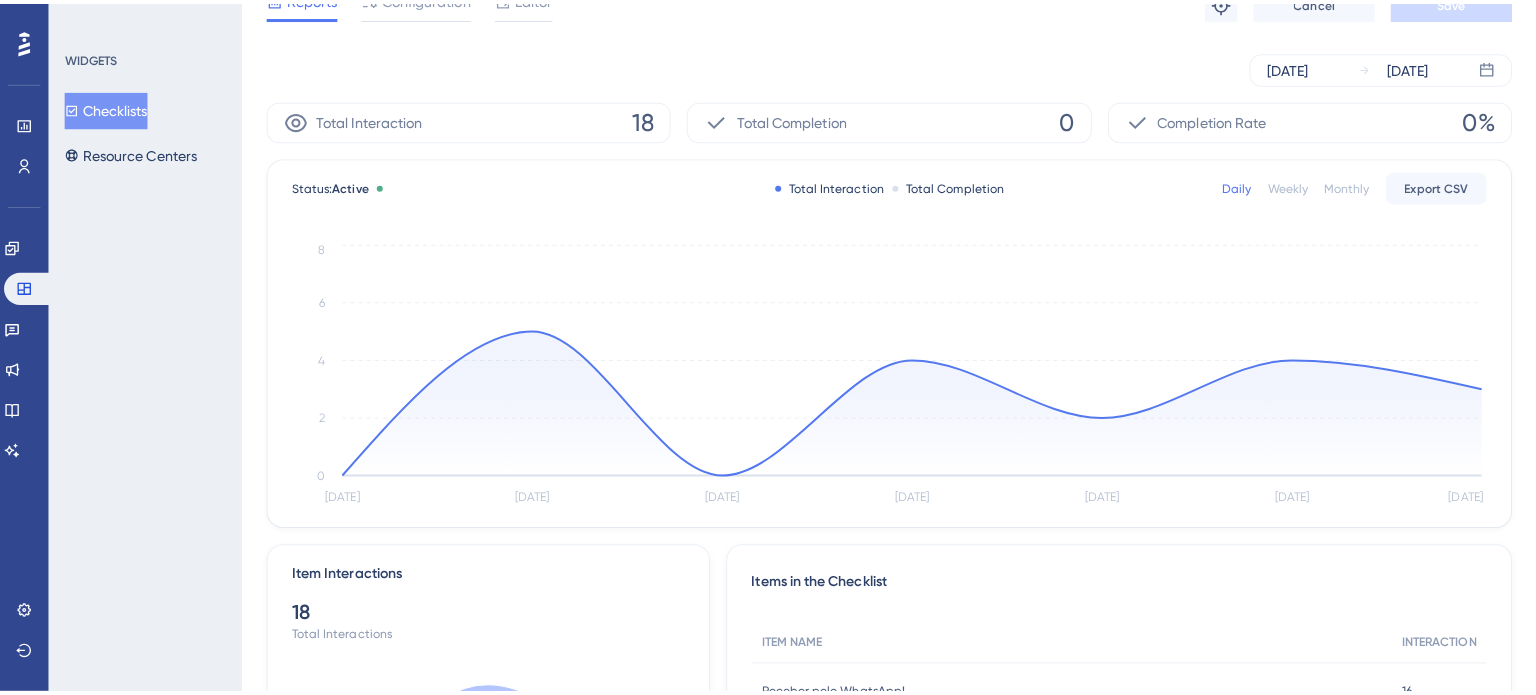 scroll, scrollTop: 0, scrollLeft: 0, axis: both 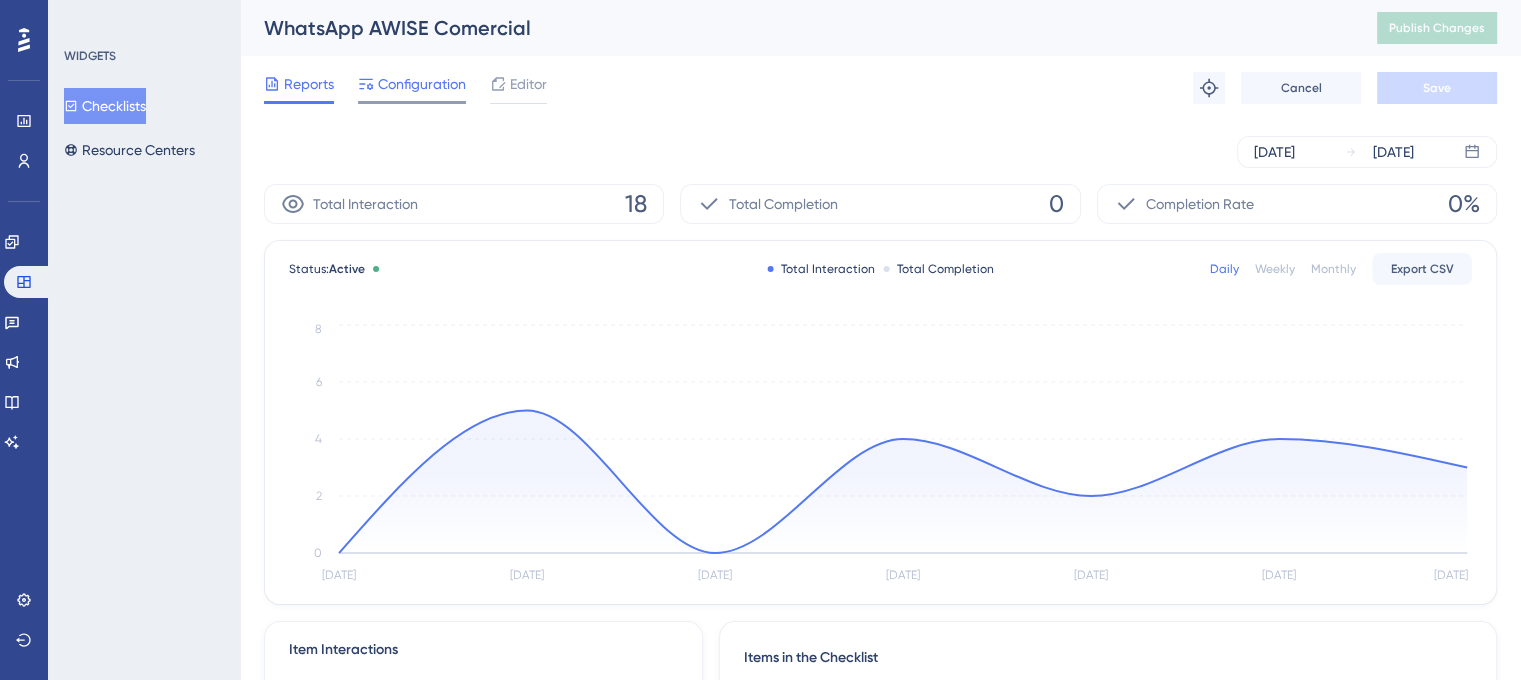 click on "Configuration" at bounding box center (422, 84) 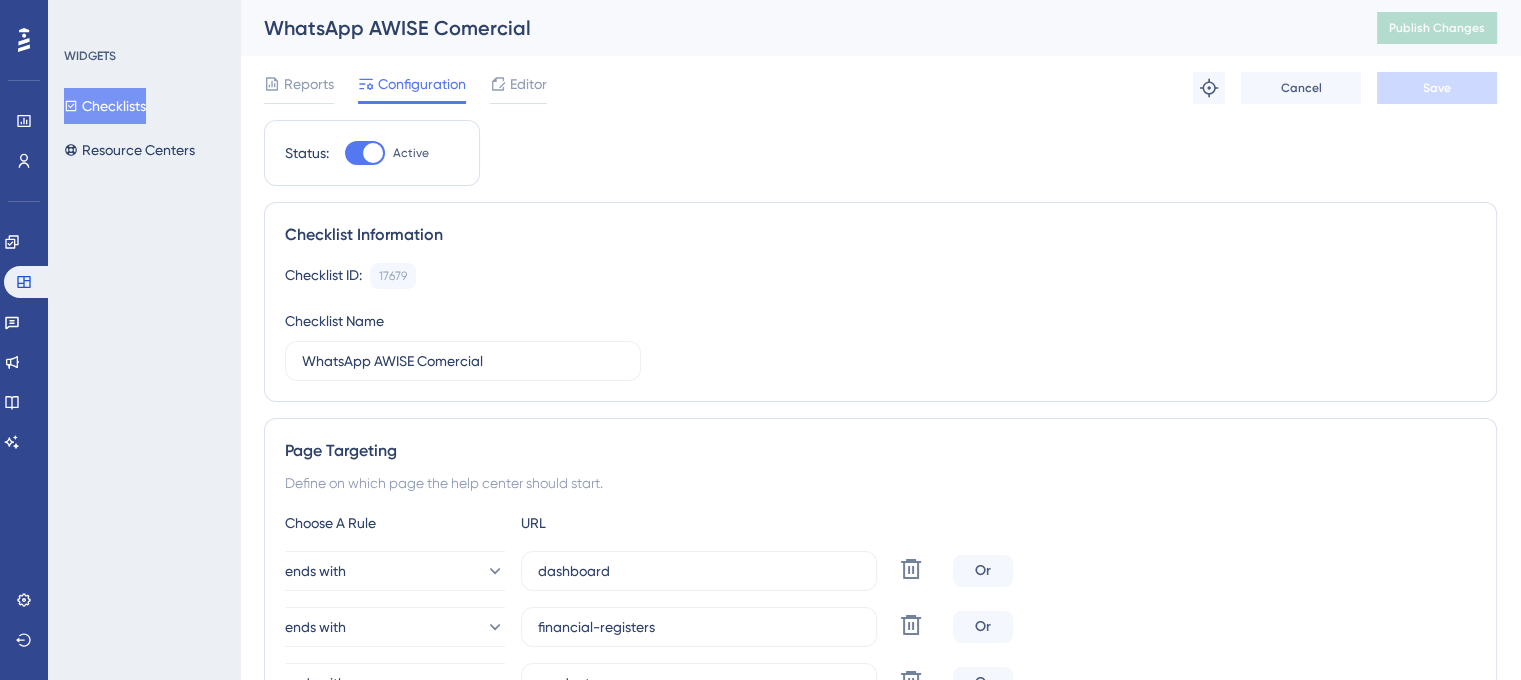 click 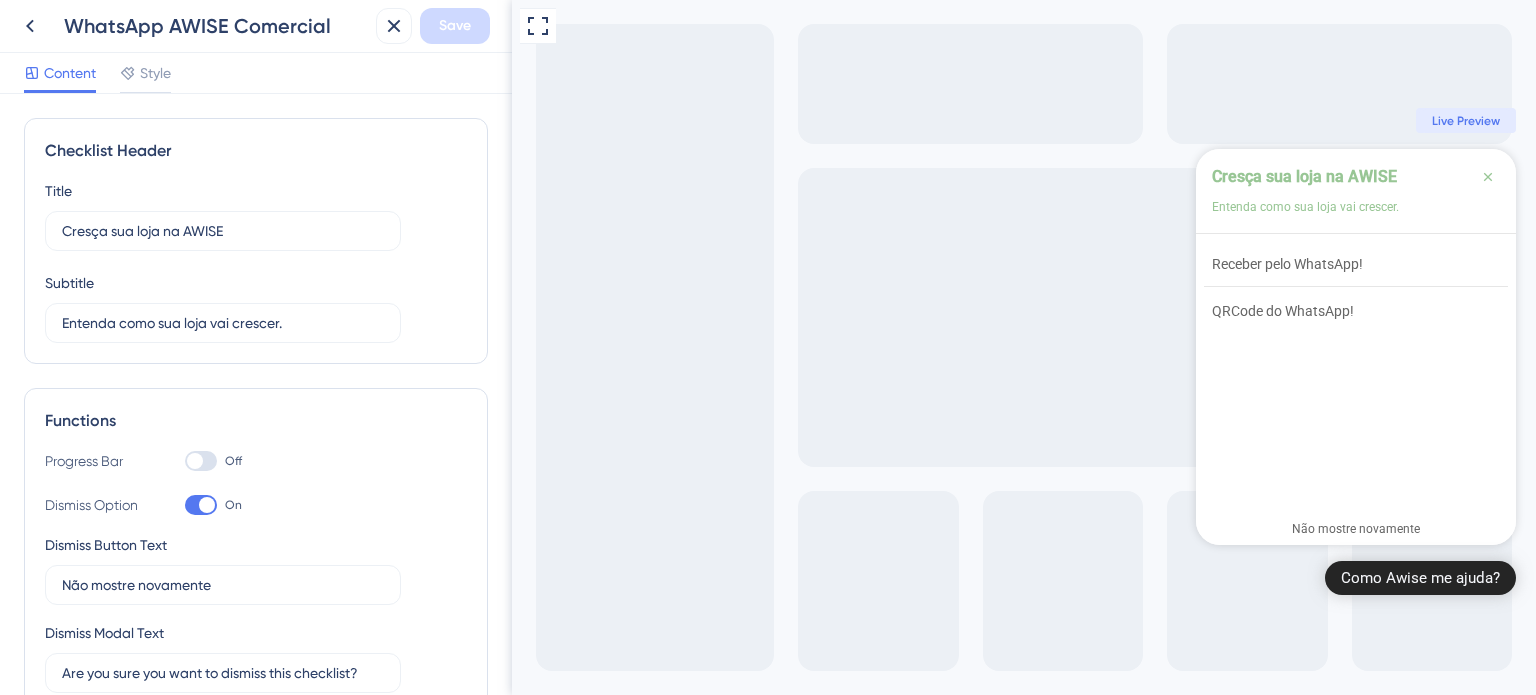 scroll, scrollTop: 0, scrollLeft: 0, axis: both 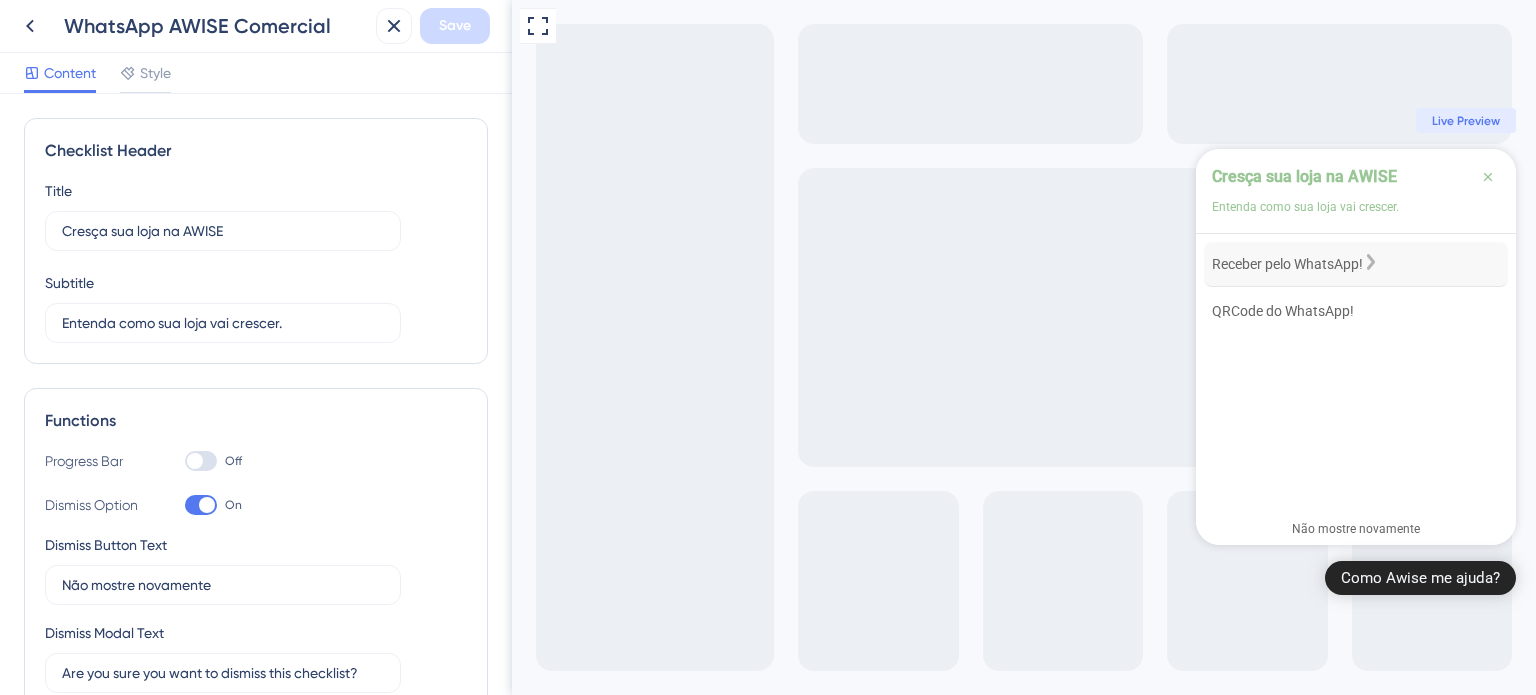 click on "Receber pelo WhatsApp!" at bounding box center [1287, 264] 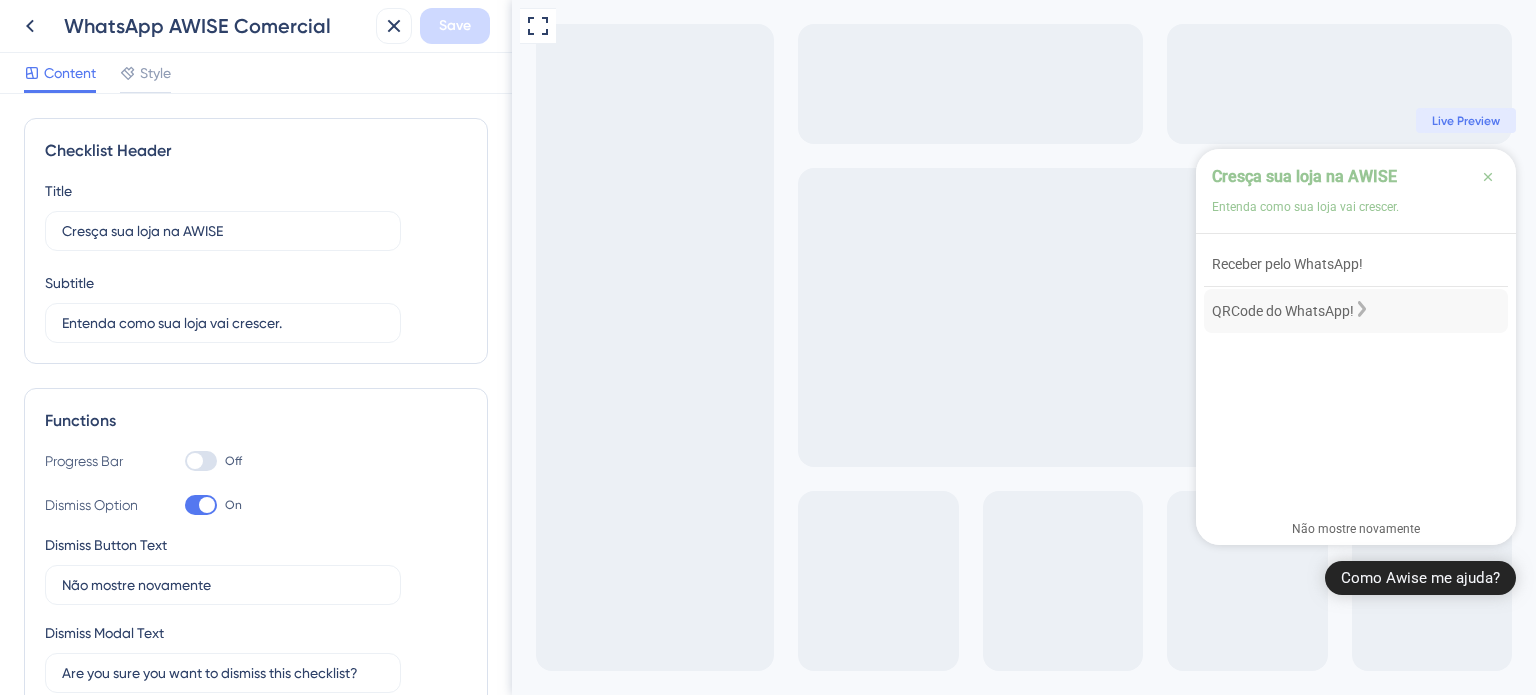 click on "QRCode do WhatsApp!" at bounding box center [1283, 311] 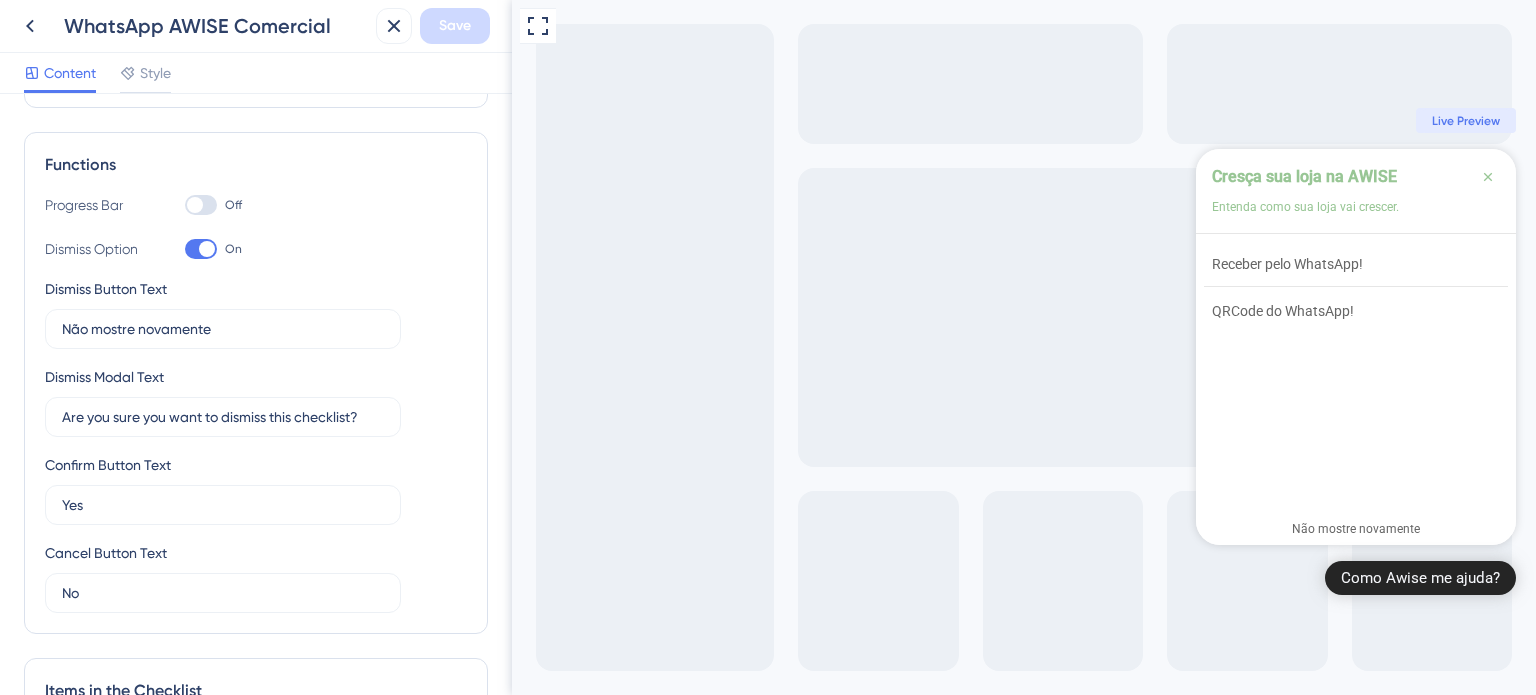scroll, scrollTop: 631, scrollLeft: 0, axis: vertical 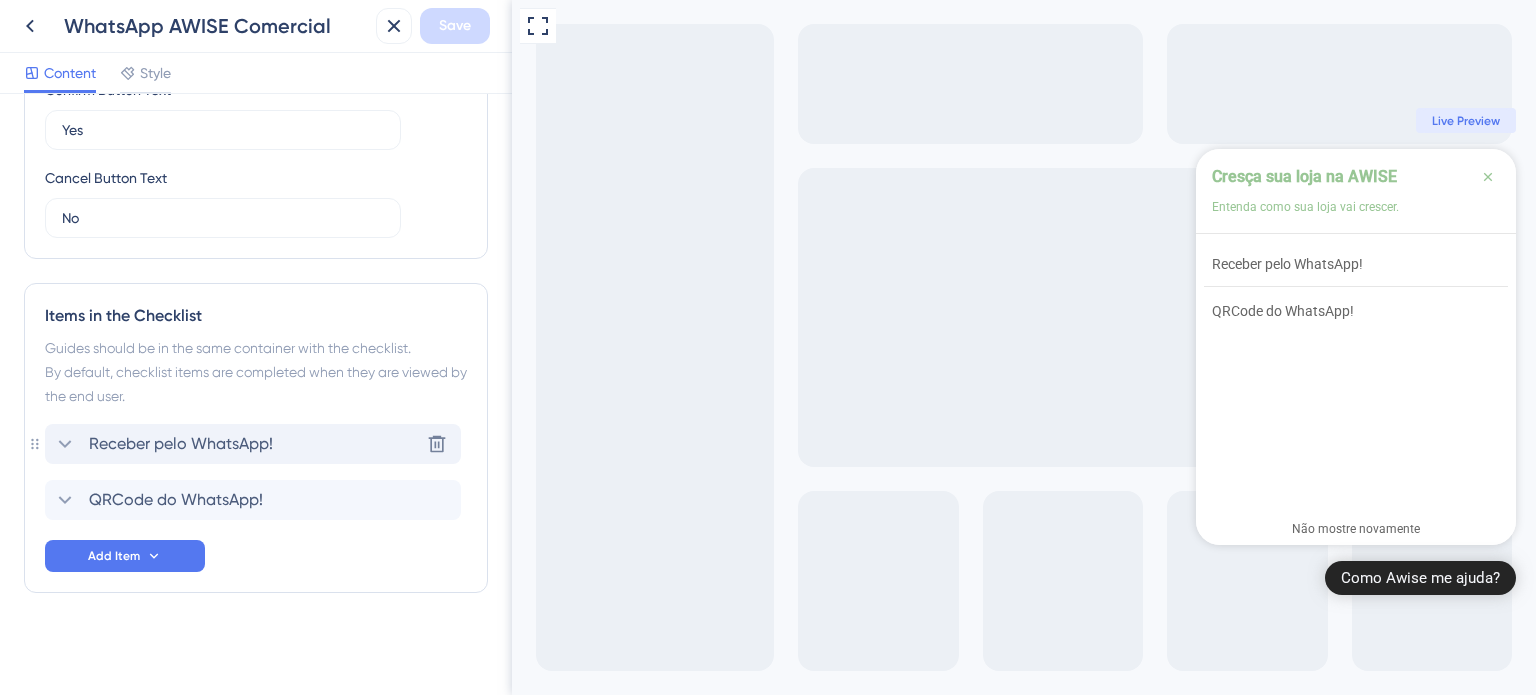 click on "Receber pelo WhatsApp!  [GEOGRAPHIC_DATA]" at bounding box center [253, 444] 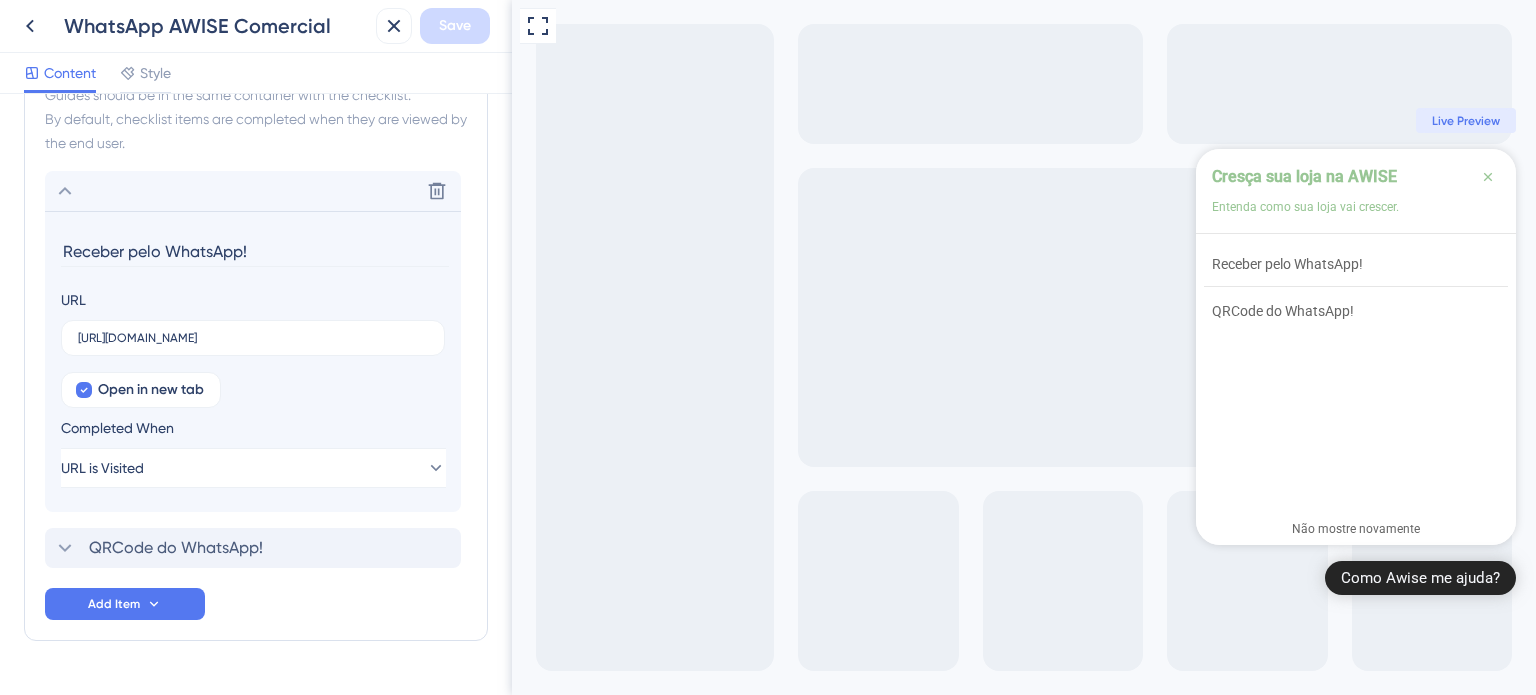 scroll, scrollTop: 932, scrollLeft: 0, axis: vertical 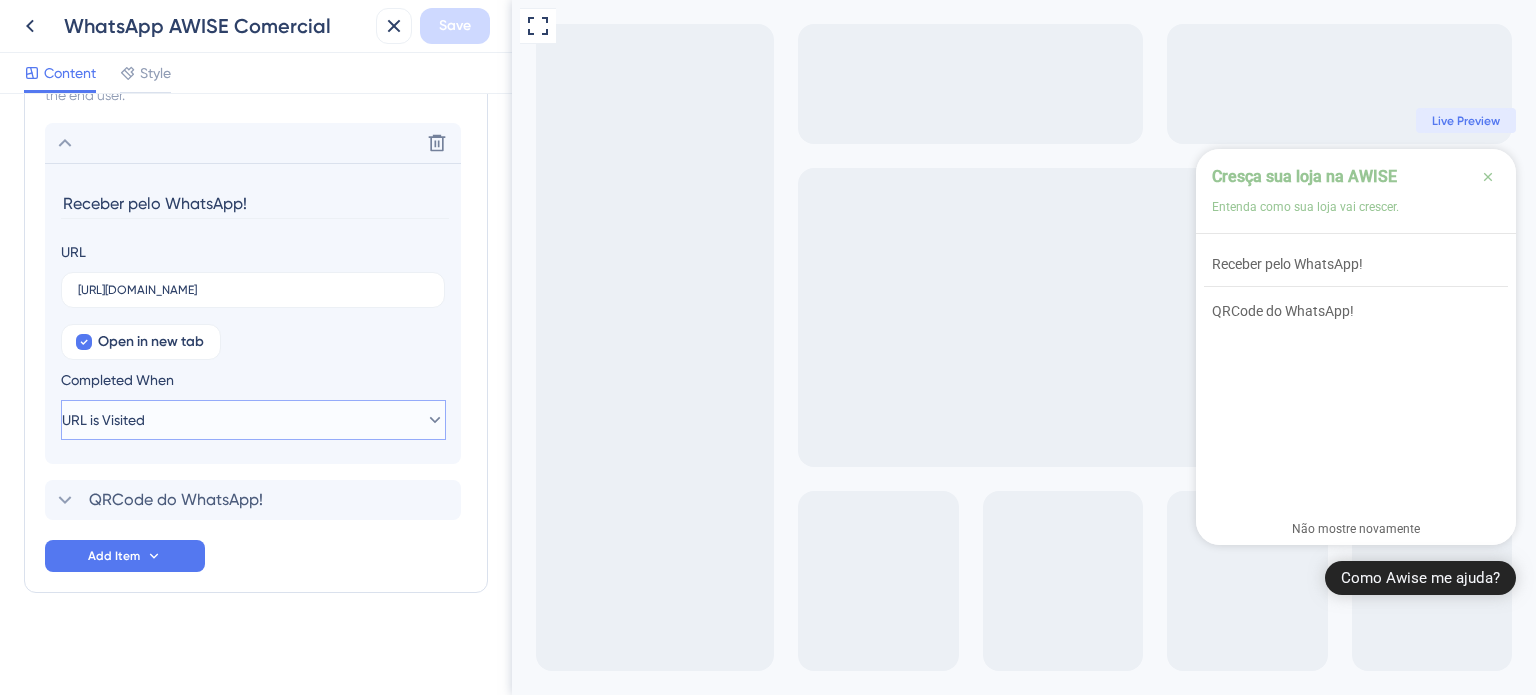 click on "URL is Visited" at bounding box center (253, 420) 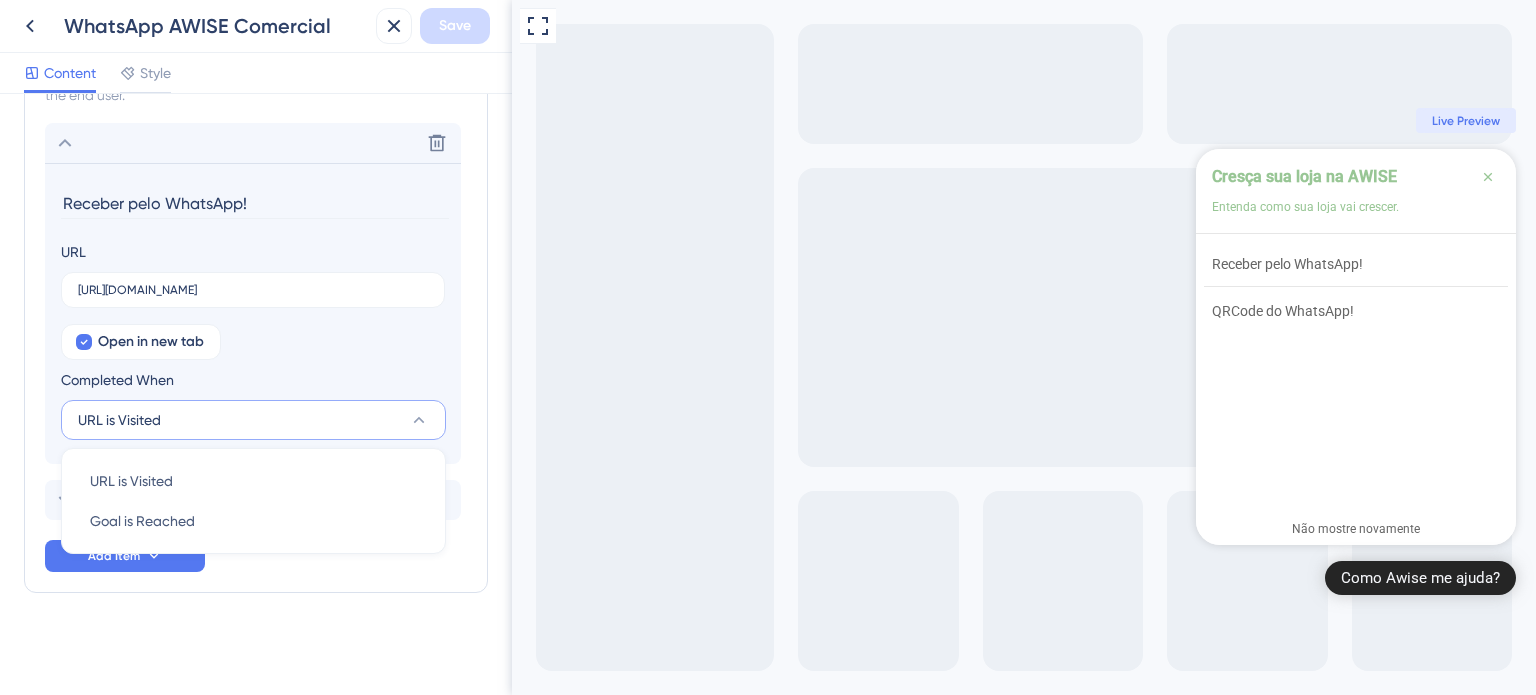 click on "Open in new tab Completed When URL is Visited URL is Visited URL is Visited Goal is Reached Goal is Reached" at bounding box center (253, 382) 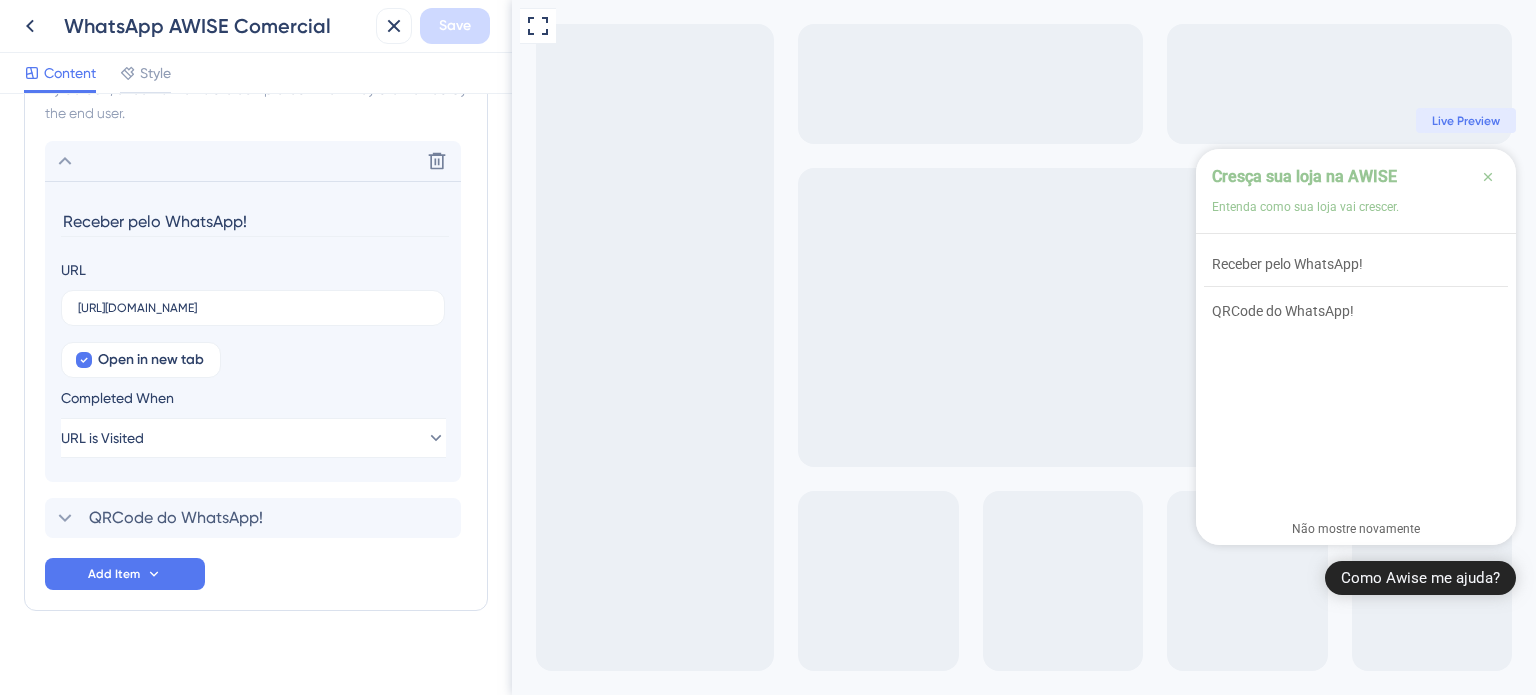 scroll, scrollTop: 932, scrollLeft: 0, axis: vertical 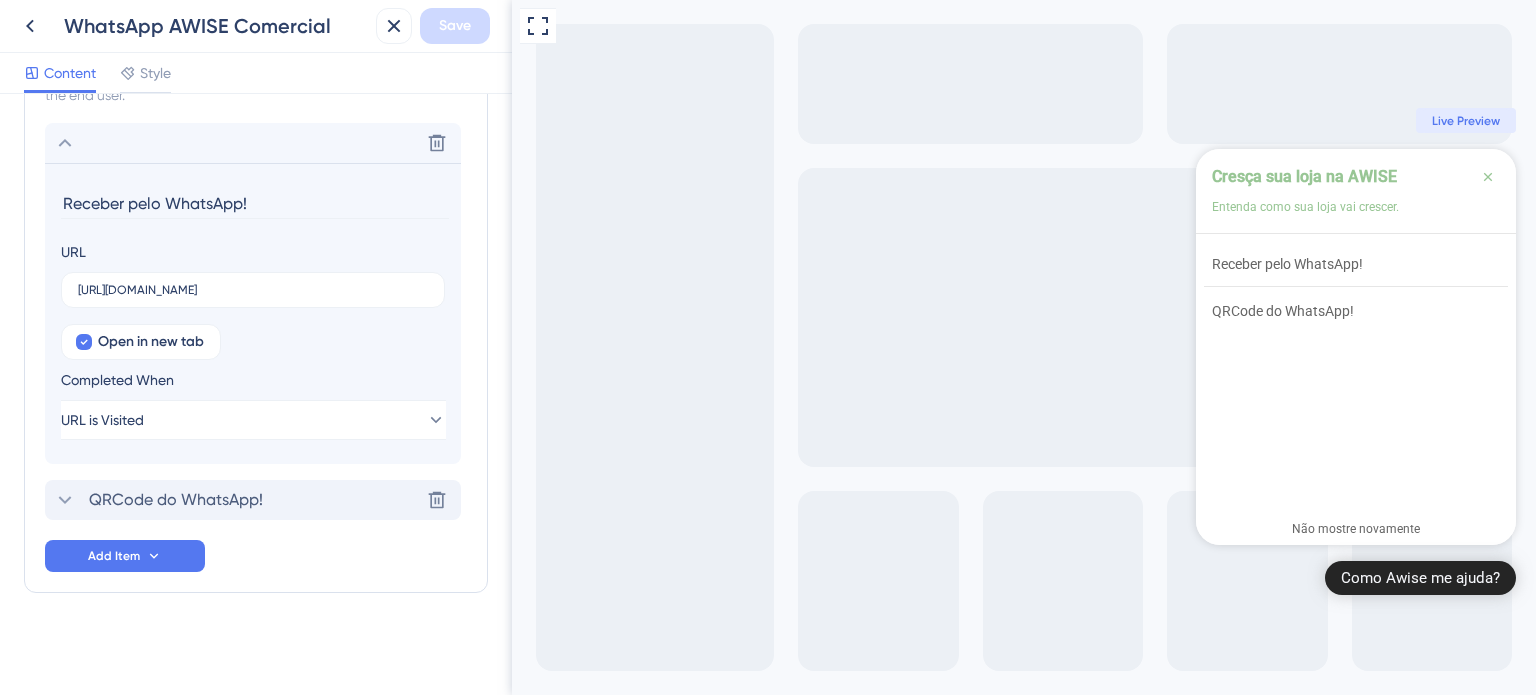 click on "QRCode do WhatsApp! [GEOGRAPHIC_DATA]" at bounding box center [253, 500] 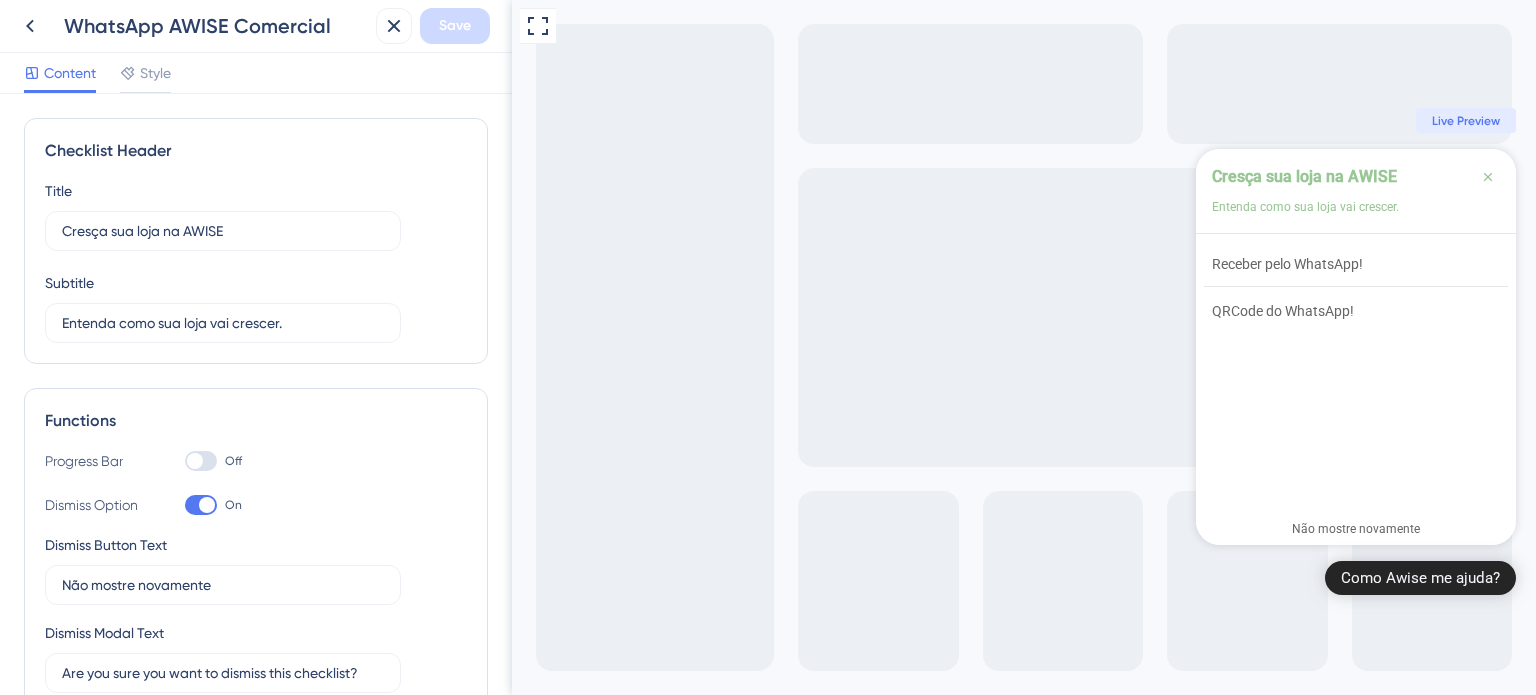 scroll, scrollTop: 400, scrollLeft: 0, axis: vertical 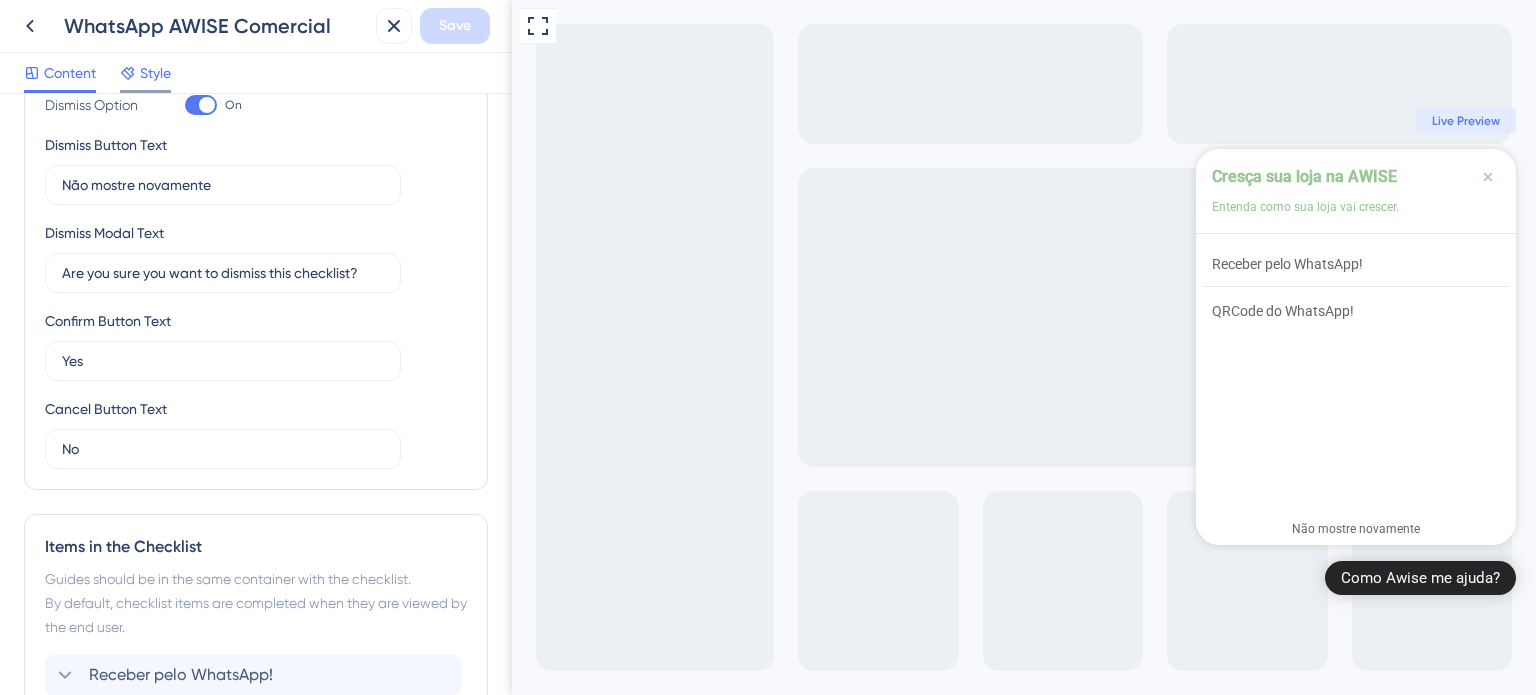 click on "Style" at bounding box center [155, 73] 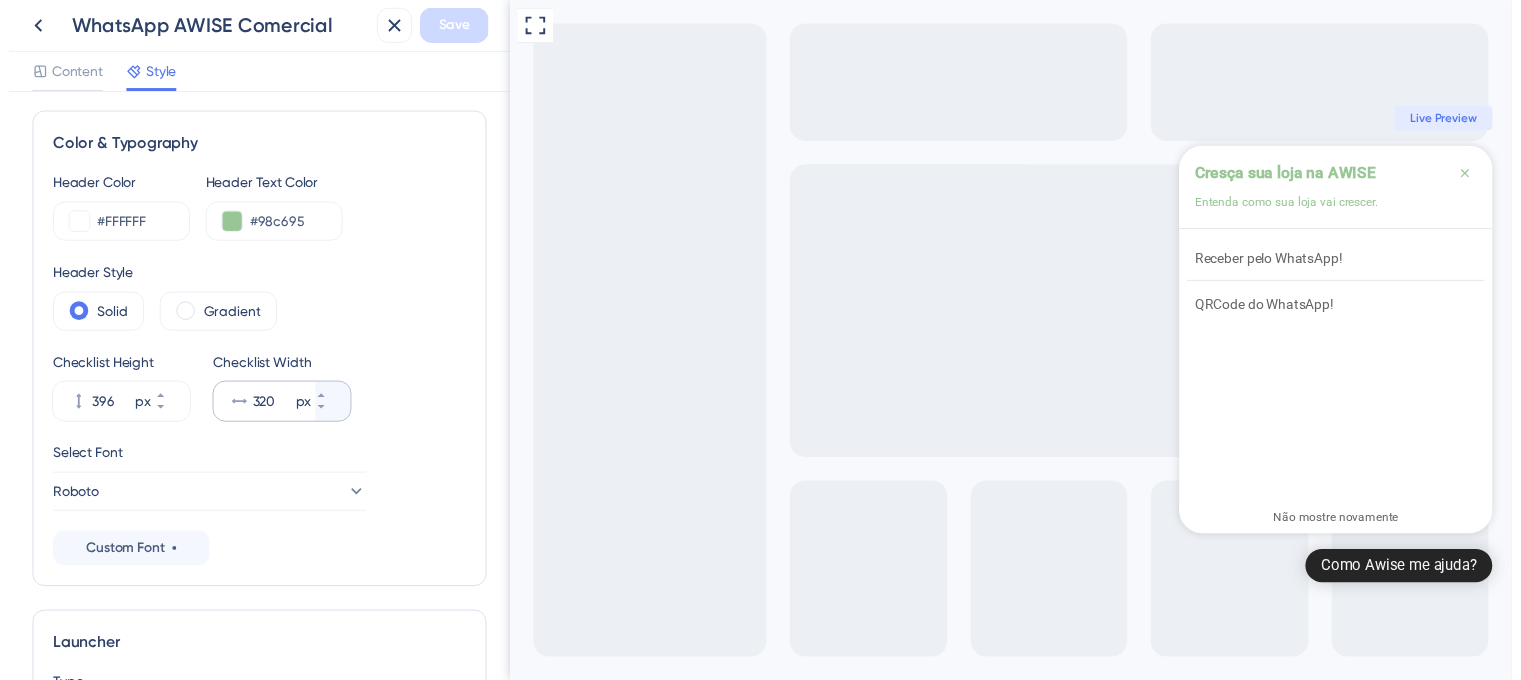 scroll, scrollTop: 0, scrollLeft: 0, axis: both 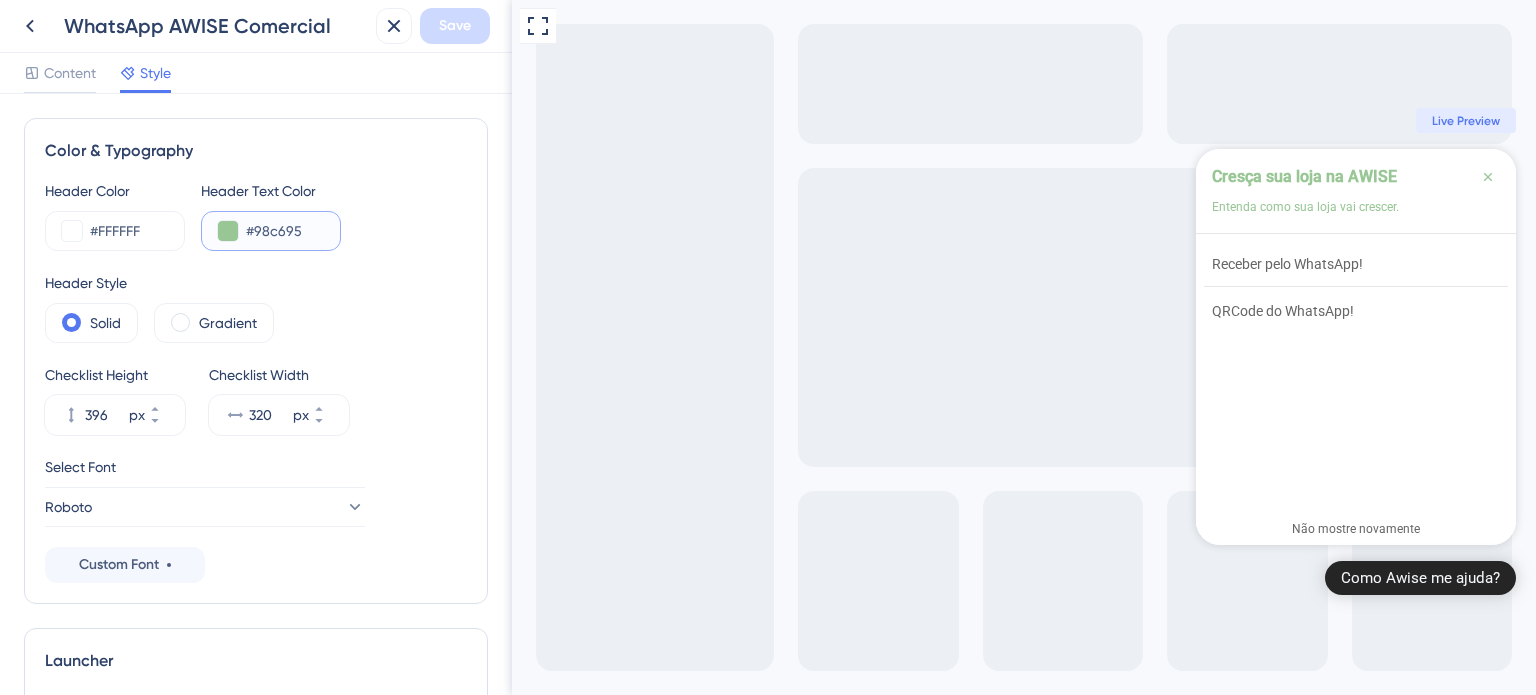 click on "#98c695" at bounding box center [285, 231] 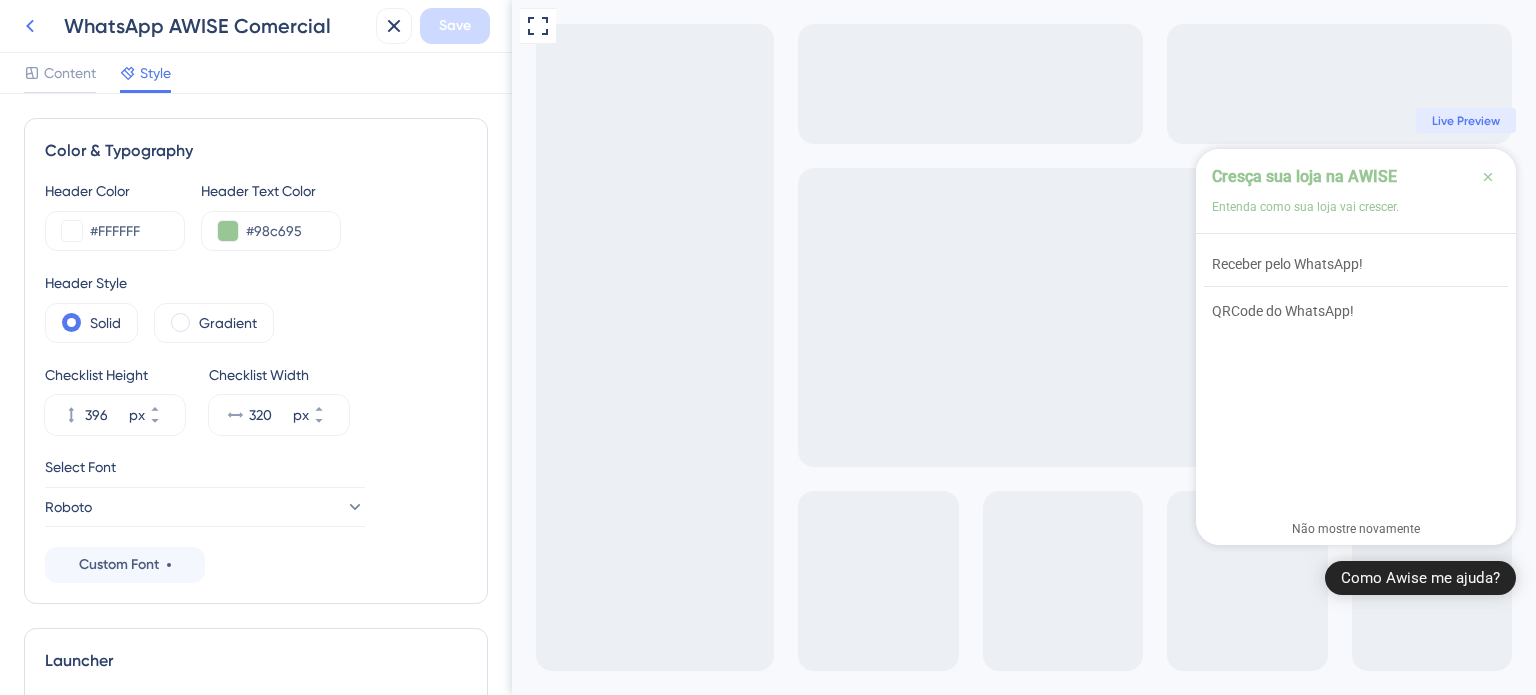 click 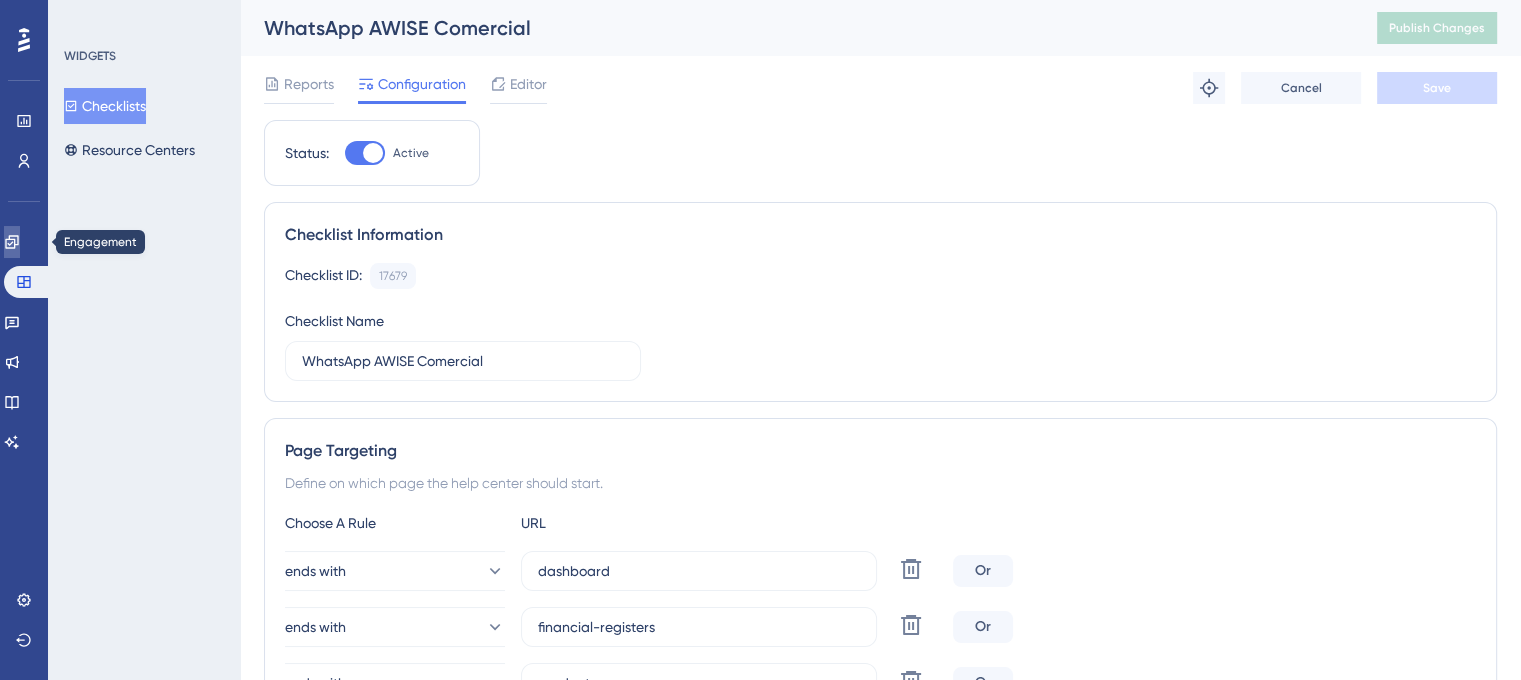 click 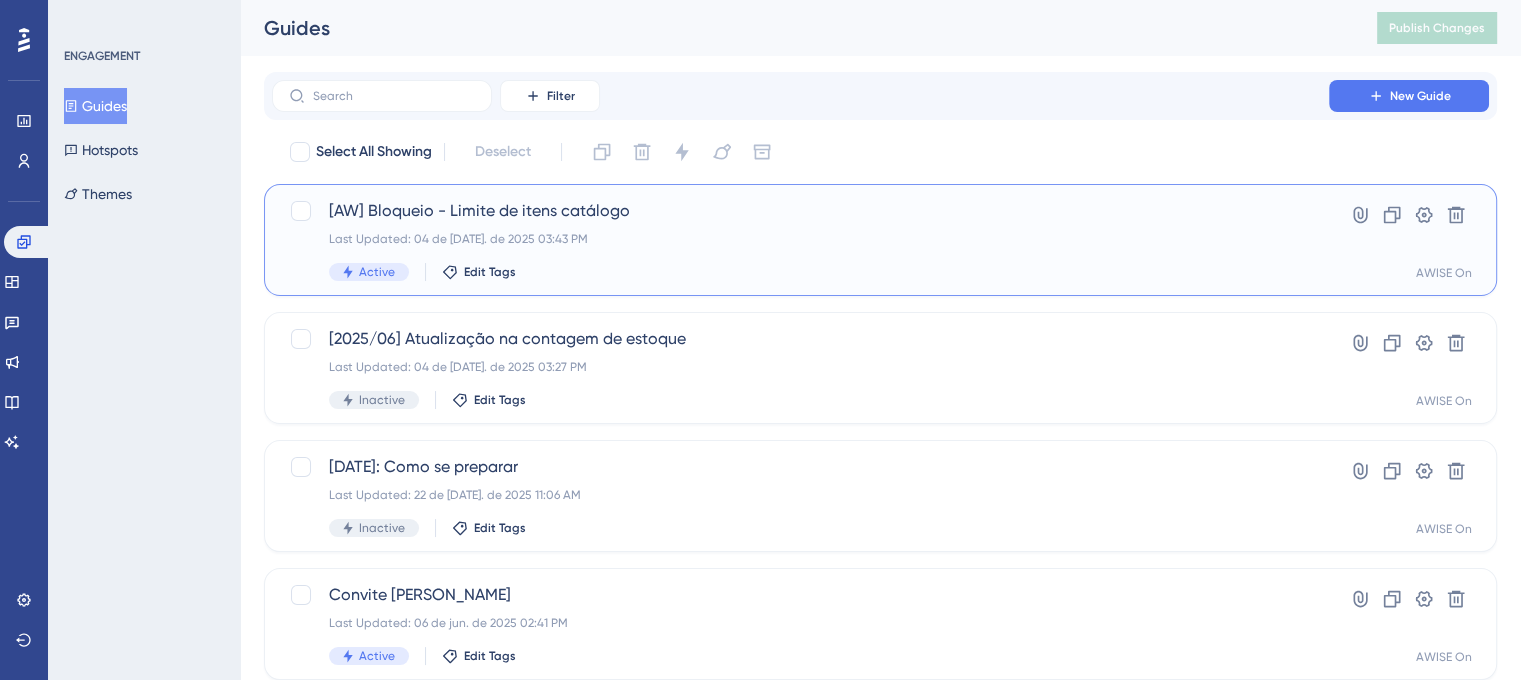 click on "[AW] Bloqueio - Limite de itens catálogo" at bounding box center (800, 211) 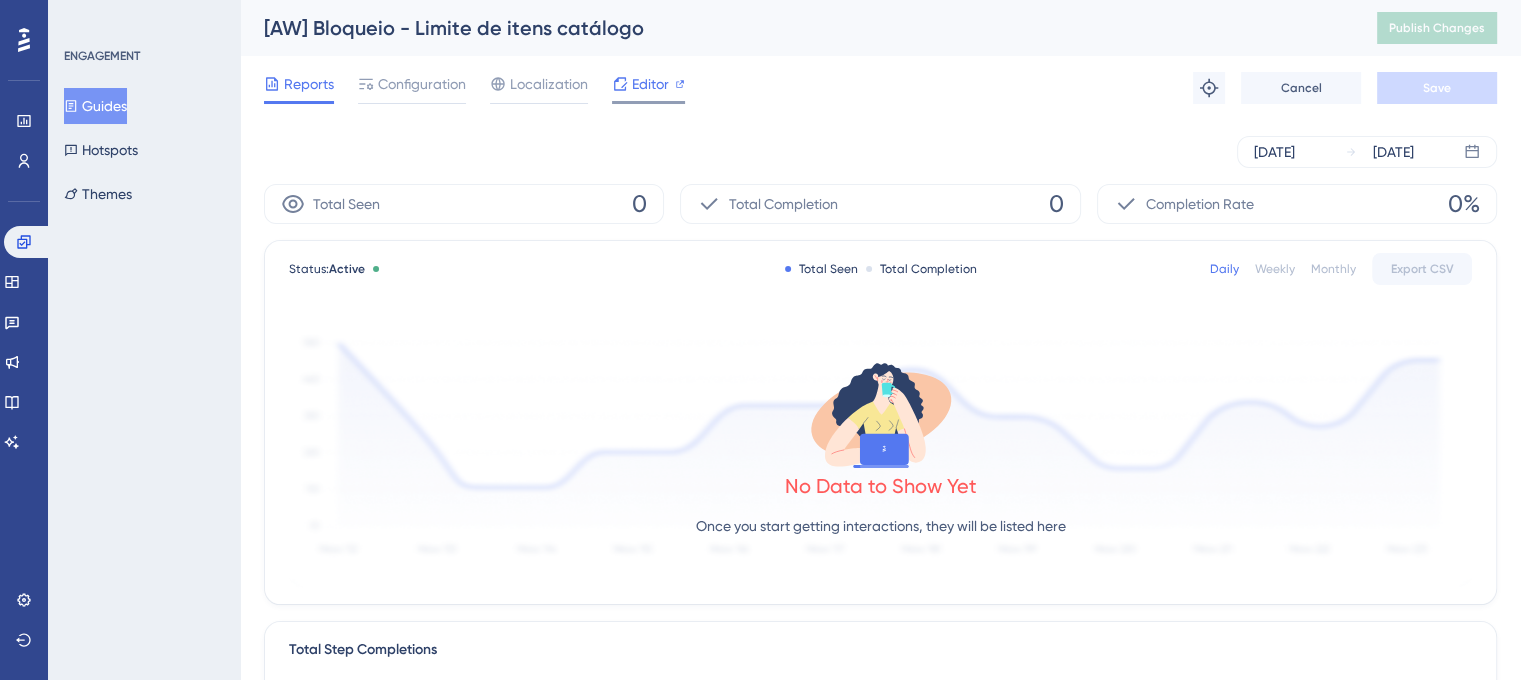 click 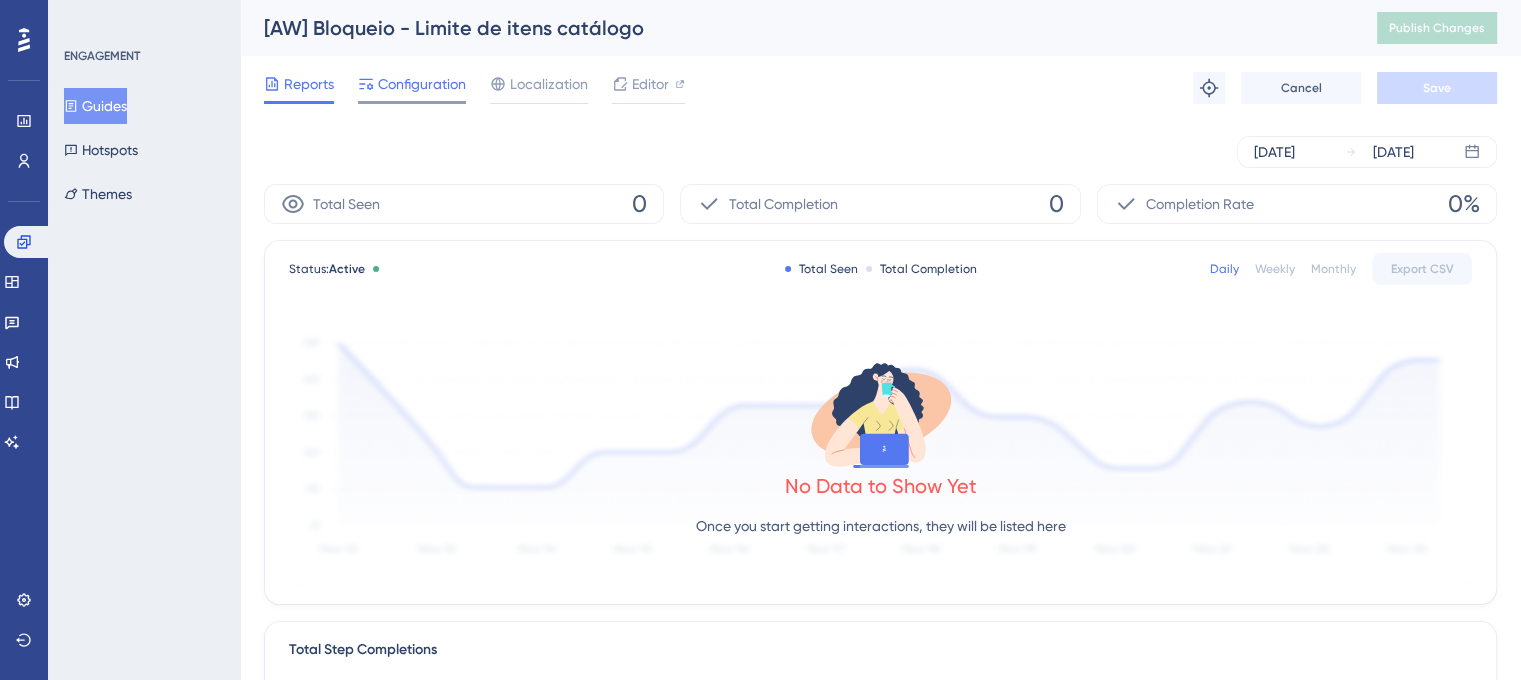 click on "Configuration" at bounding box center (422, 84) 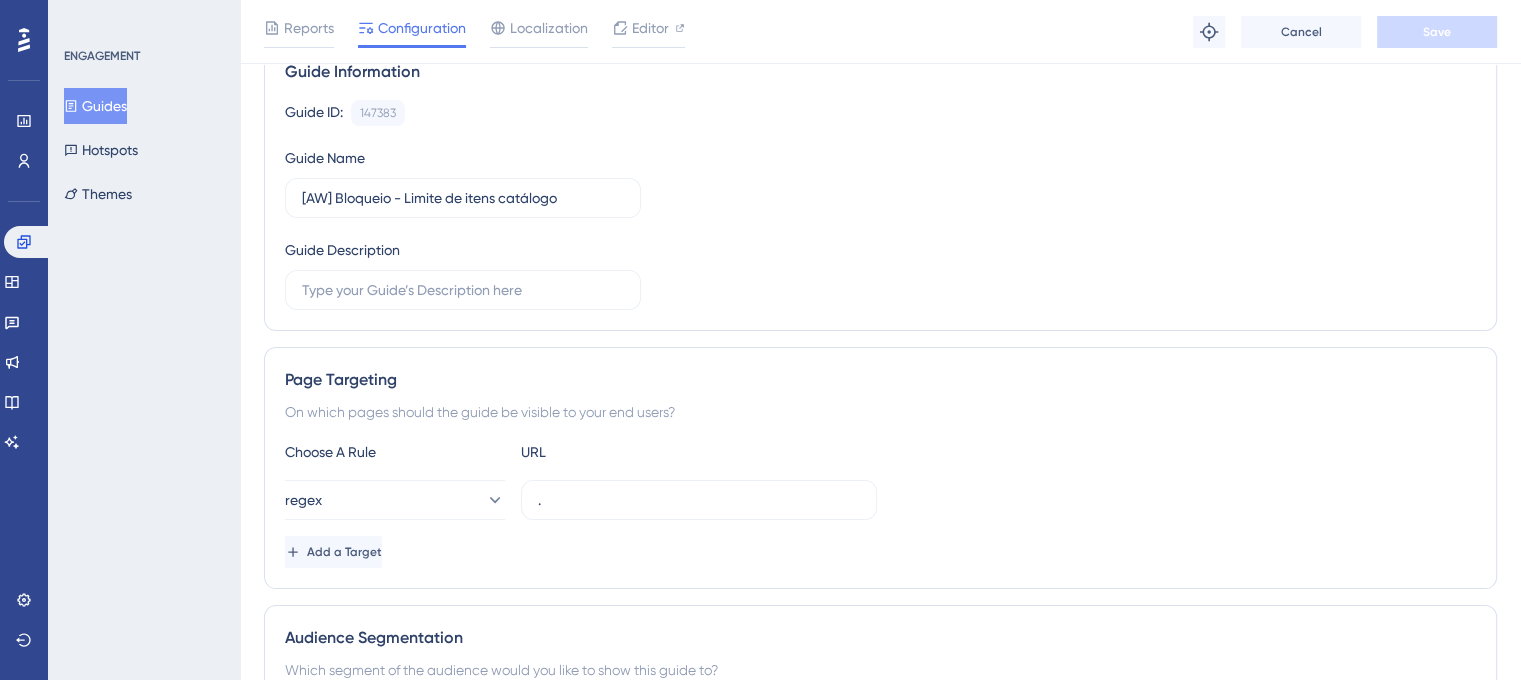 scroll, scrollTop: 0, scrollLeft: 0, axis: both 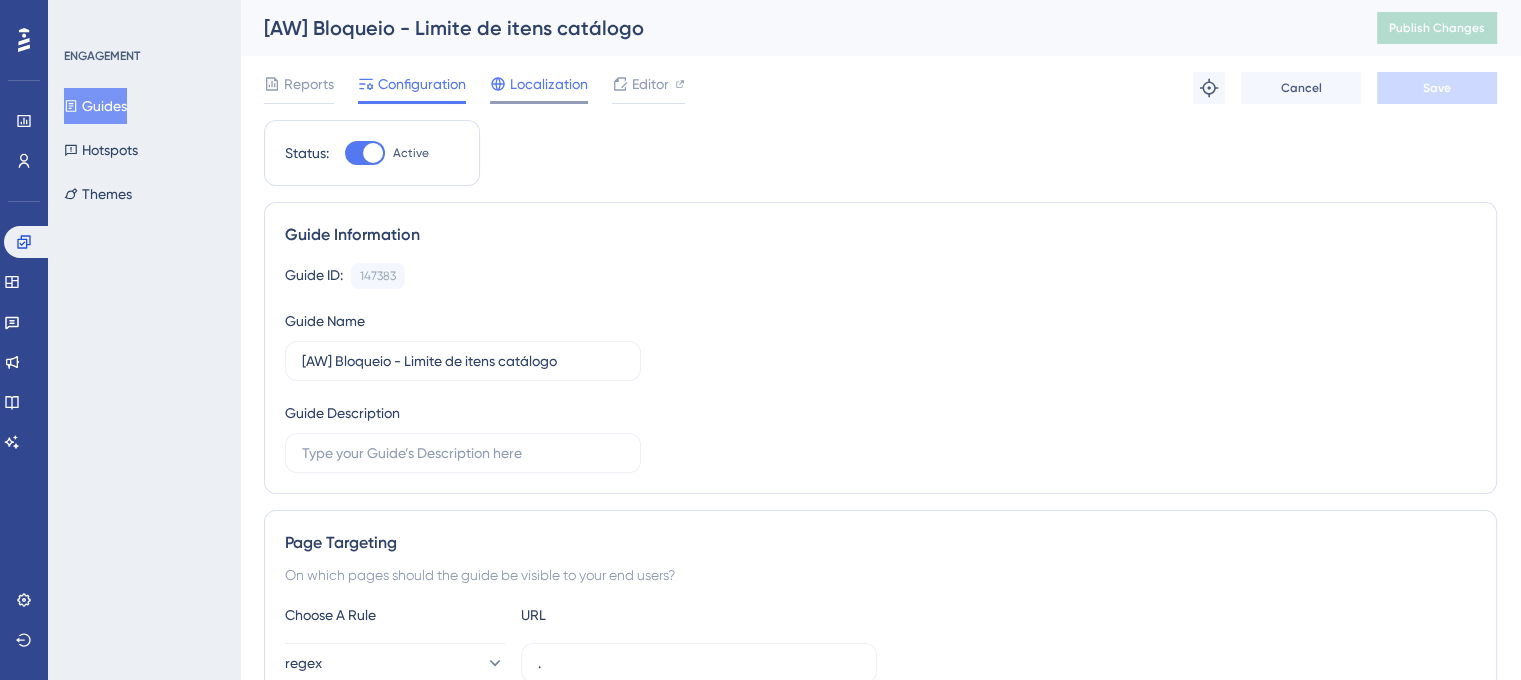 click on "Localization" at bounding box center [549, 84] 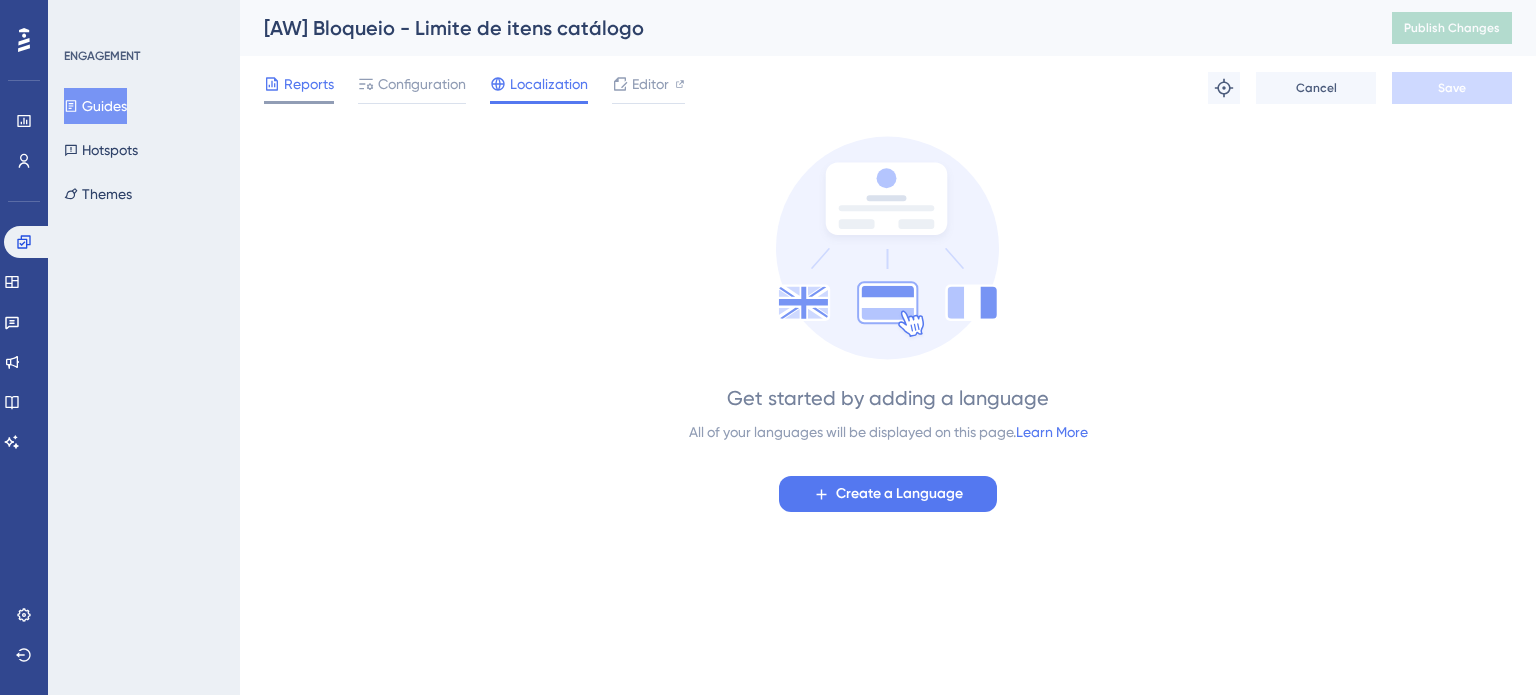 click on "Reports" at bounding box center (299, 84) 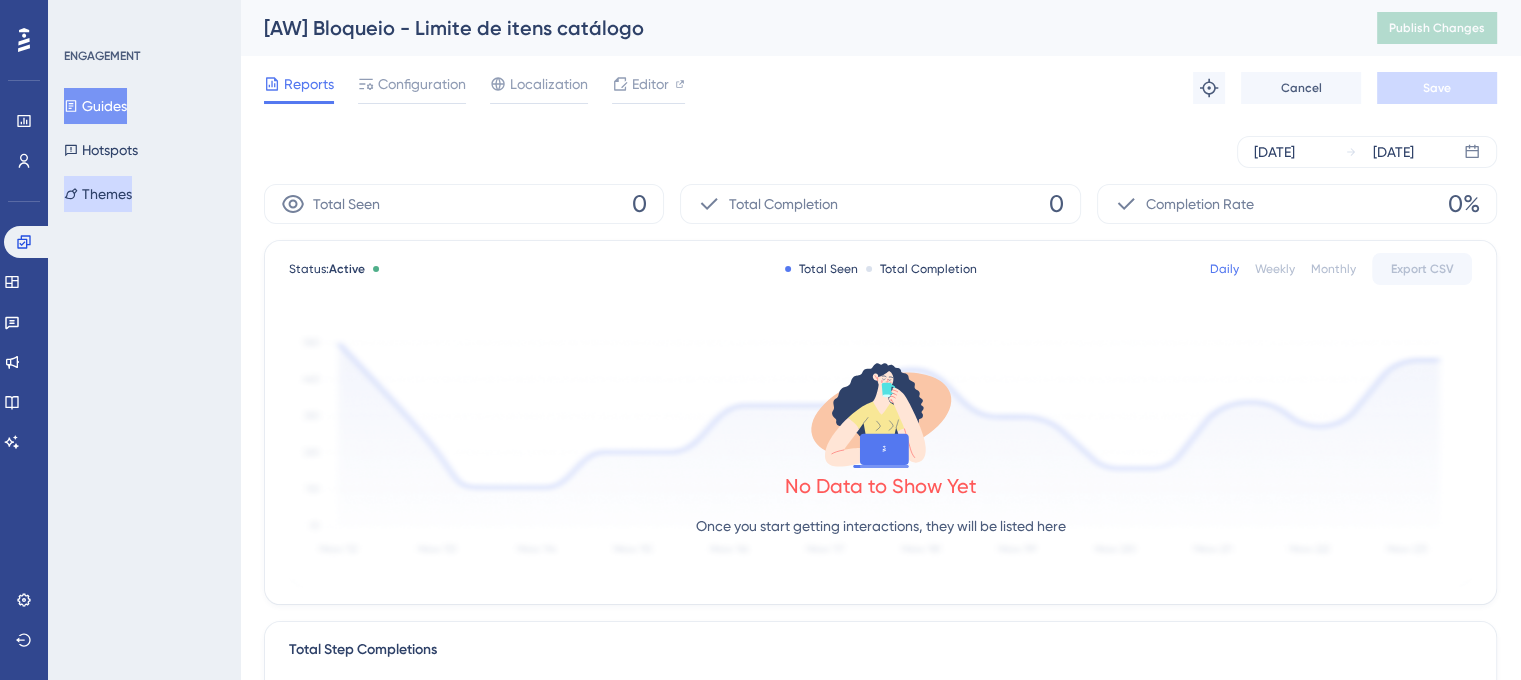 drag, startPoint x: 122, startPoint y: 195, endPoint x: 138, endPoint y: 200, distance: 16.763054 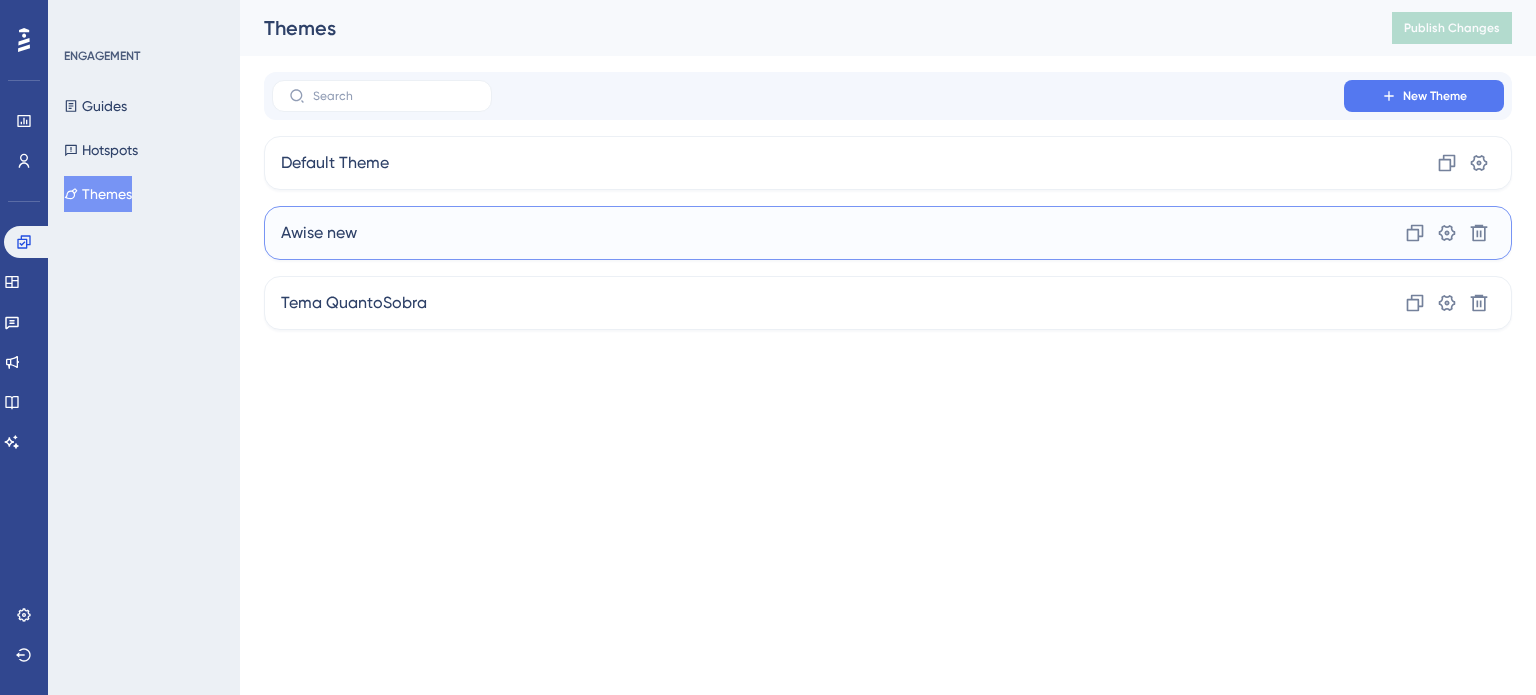 click on "Awise new Clone Settings Delete" at bounding box center [888, 233] 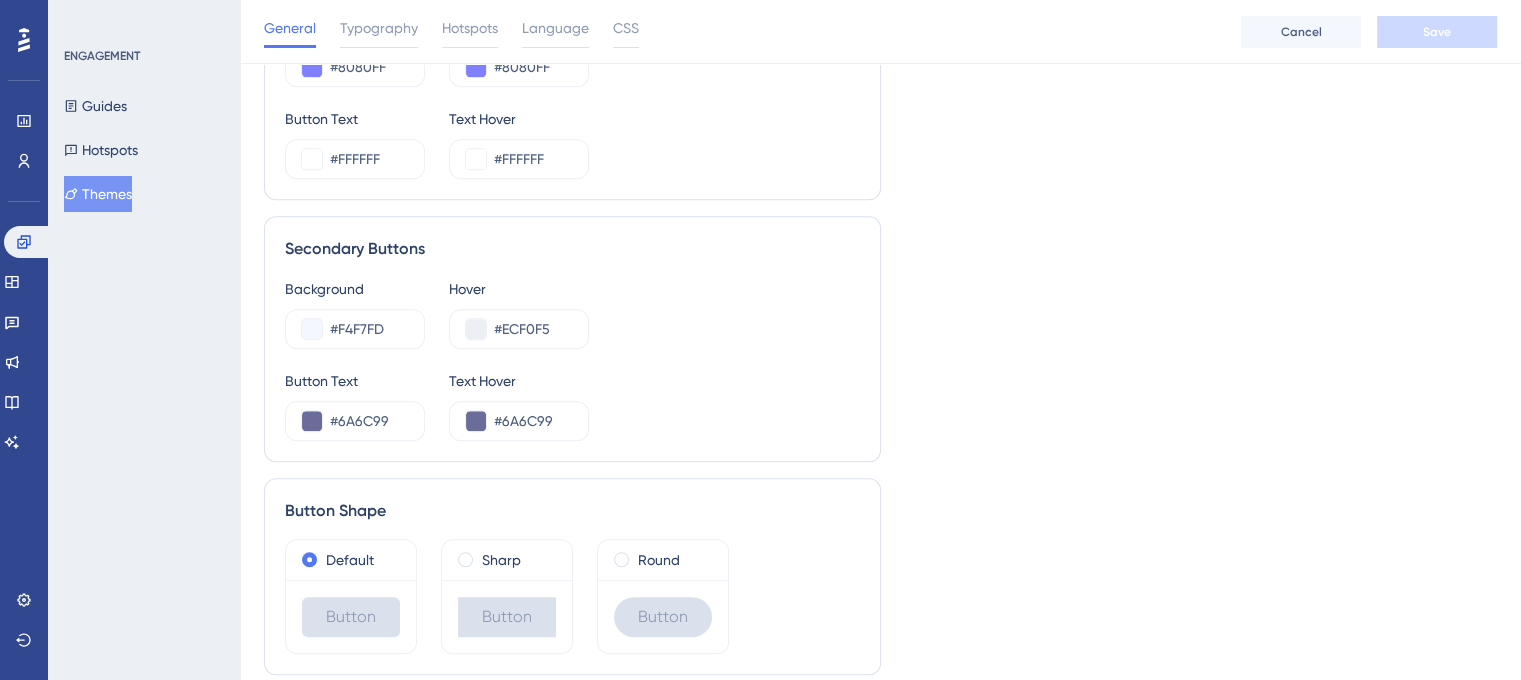scroll, scrollTop: 882, scrollLeft: 0, axis: vertical 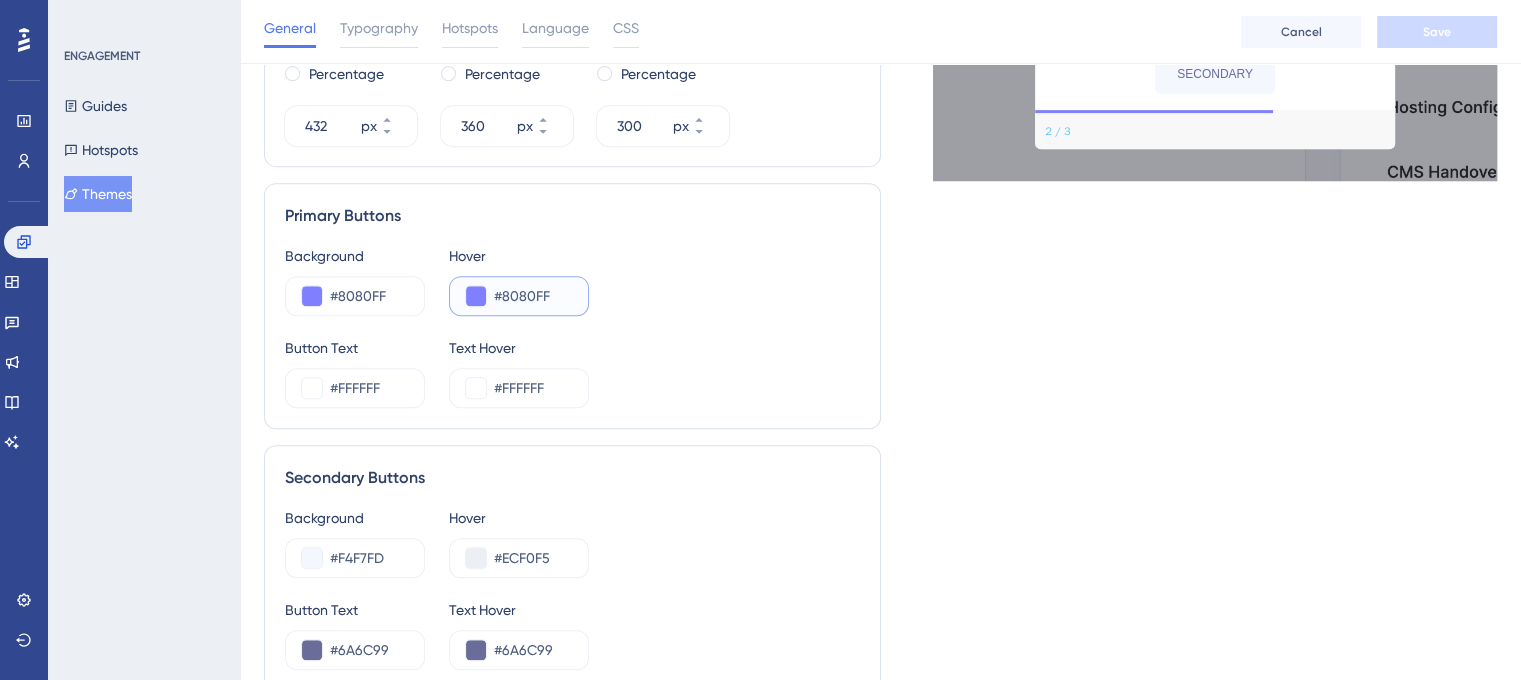 click on "#8080FF" at bounding box center [533, 296] 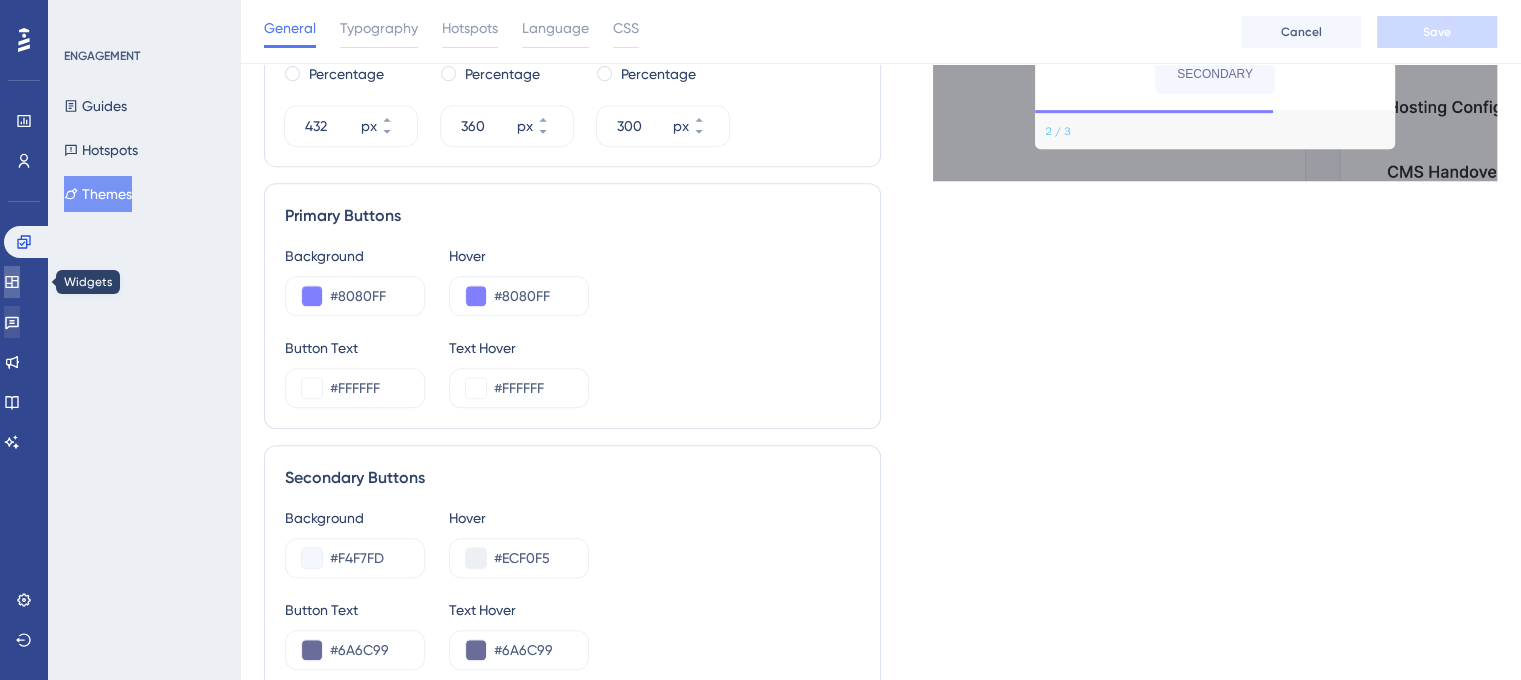 drag, startPoint x: 8, startPoint y: 285, endPoint x: 20, endPoint y: 307, distance: 25.059929 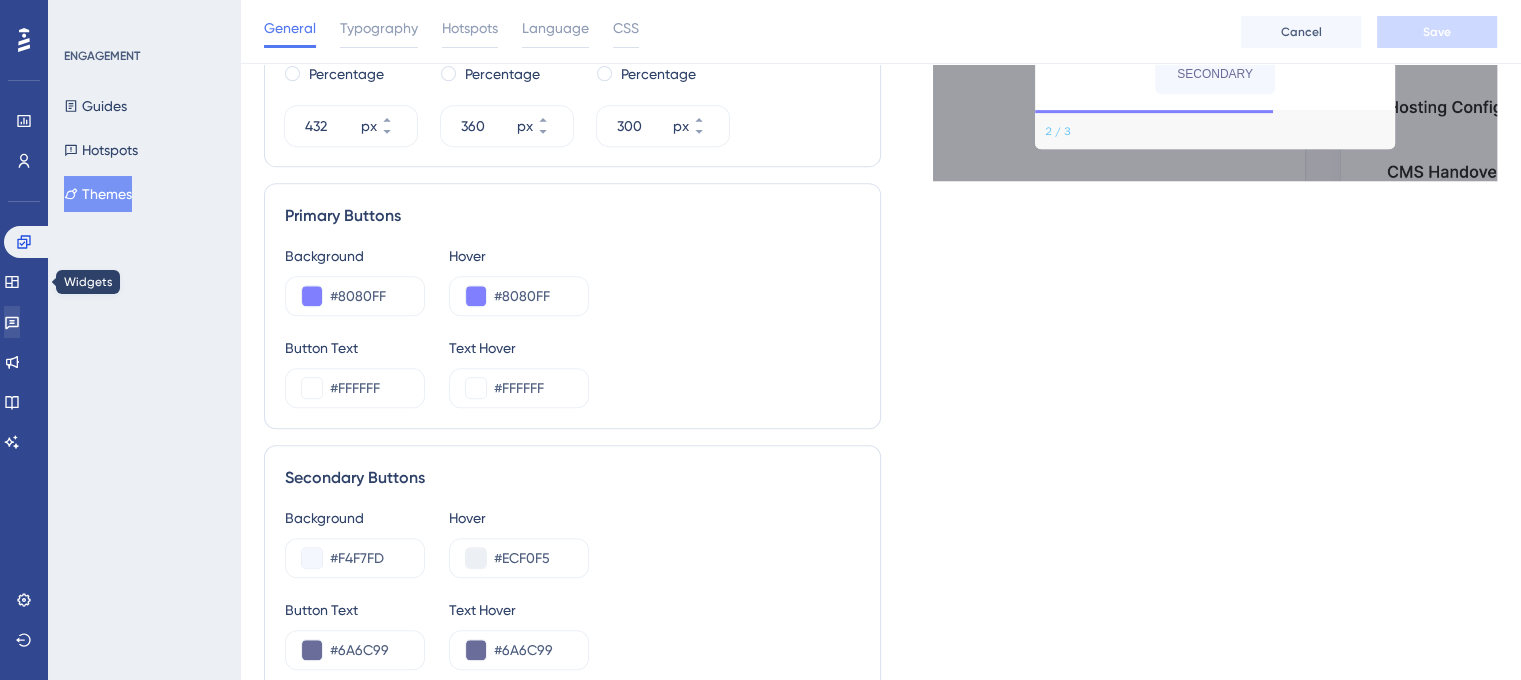 scroll, scrollTop: 0, scrollLeft: 0, axis: both 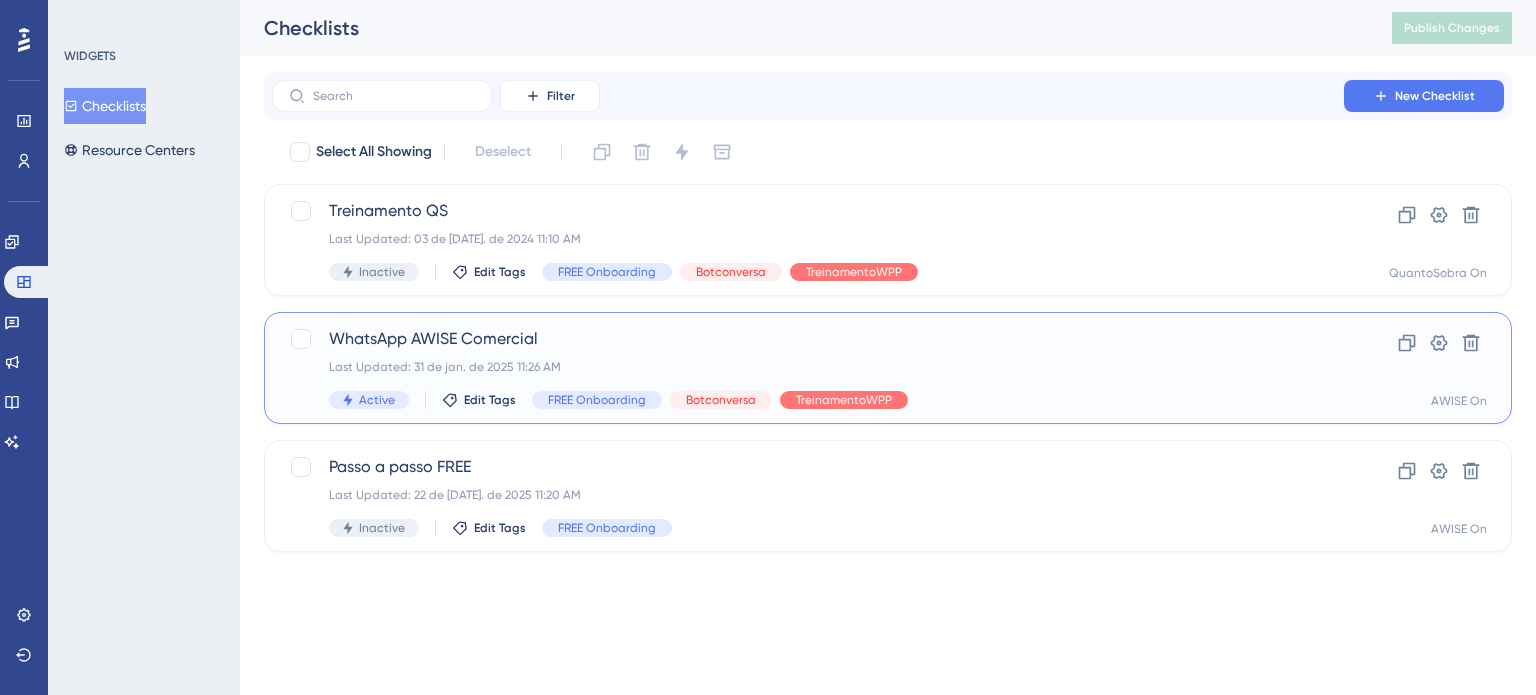 click on "WhatsApp AWISE Comercial" at bounding box center (808, 339) 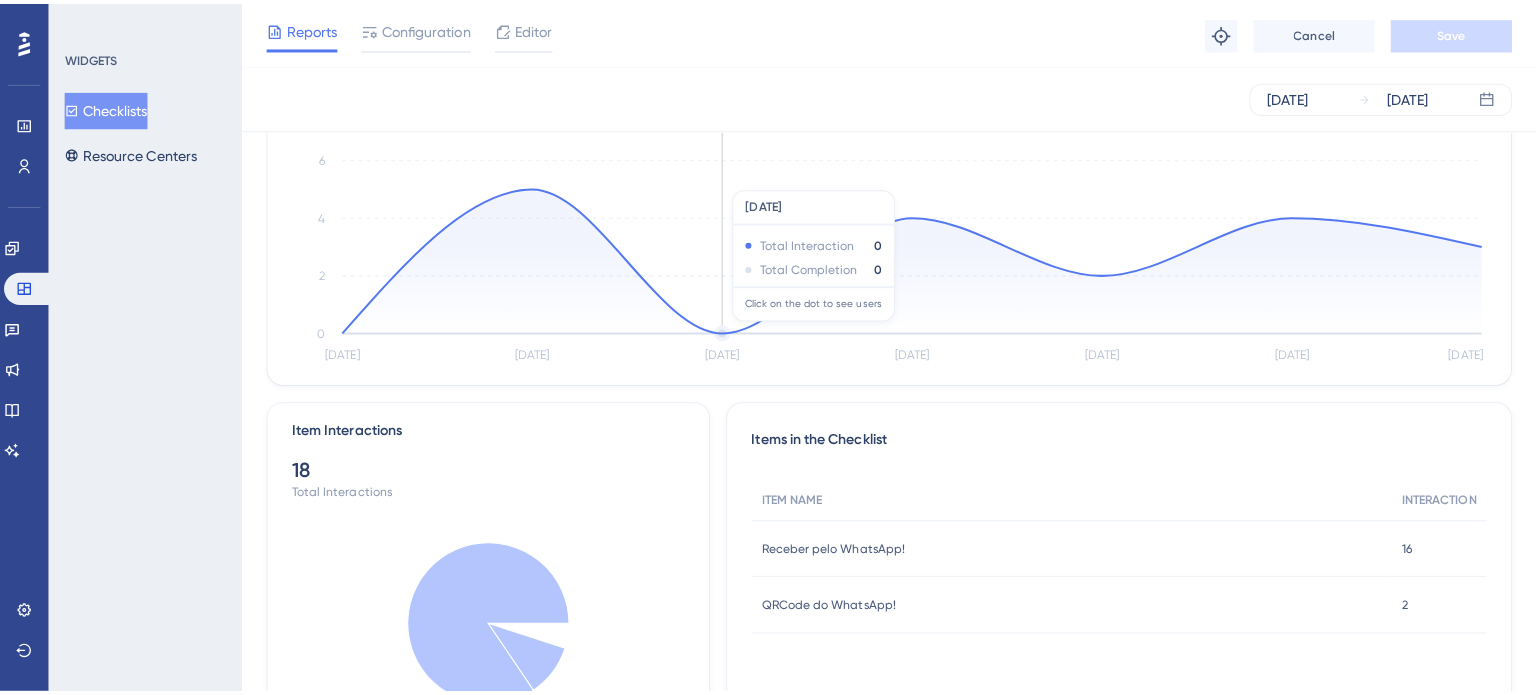 scroll, scrollTop: 0, scrollLeft: 0, axis: both 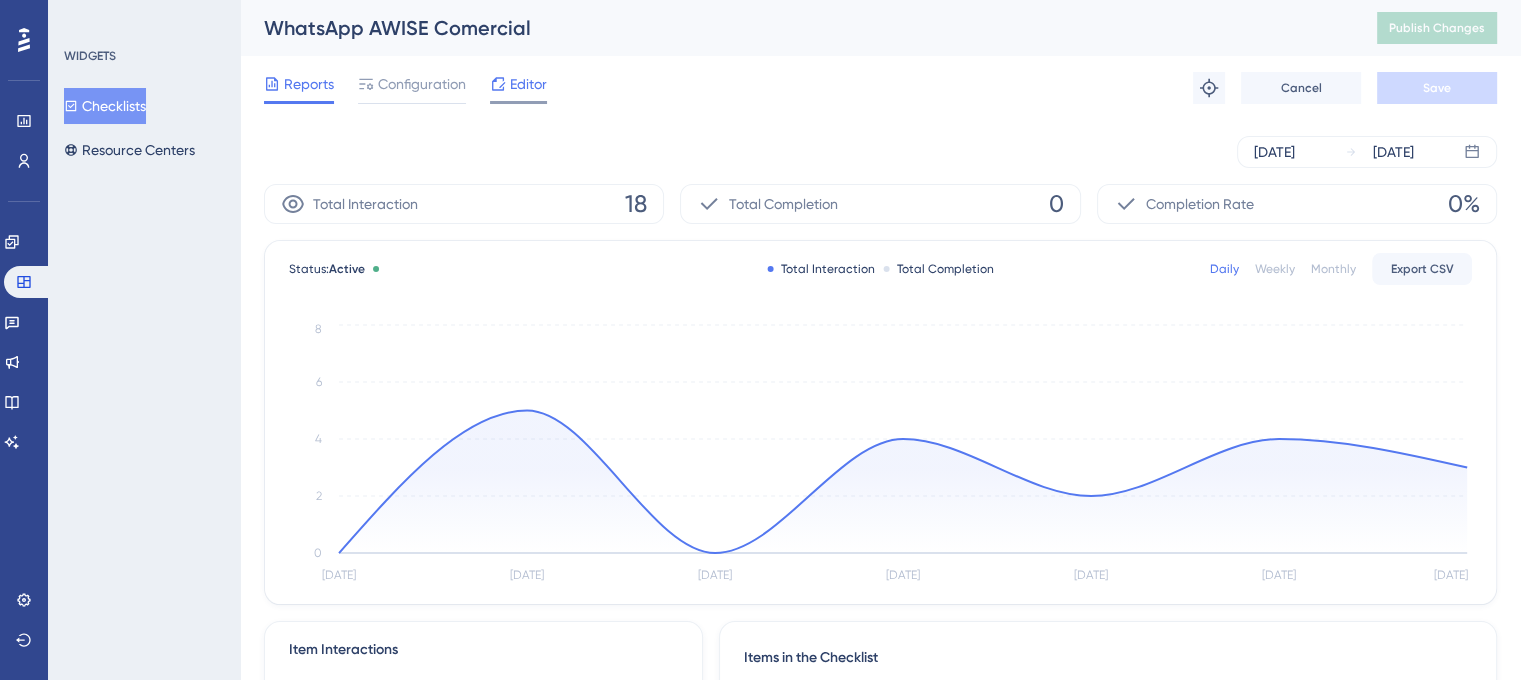 click on "Editor" at bounding box center (528, 84) 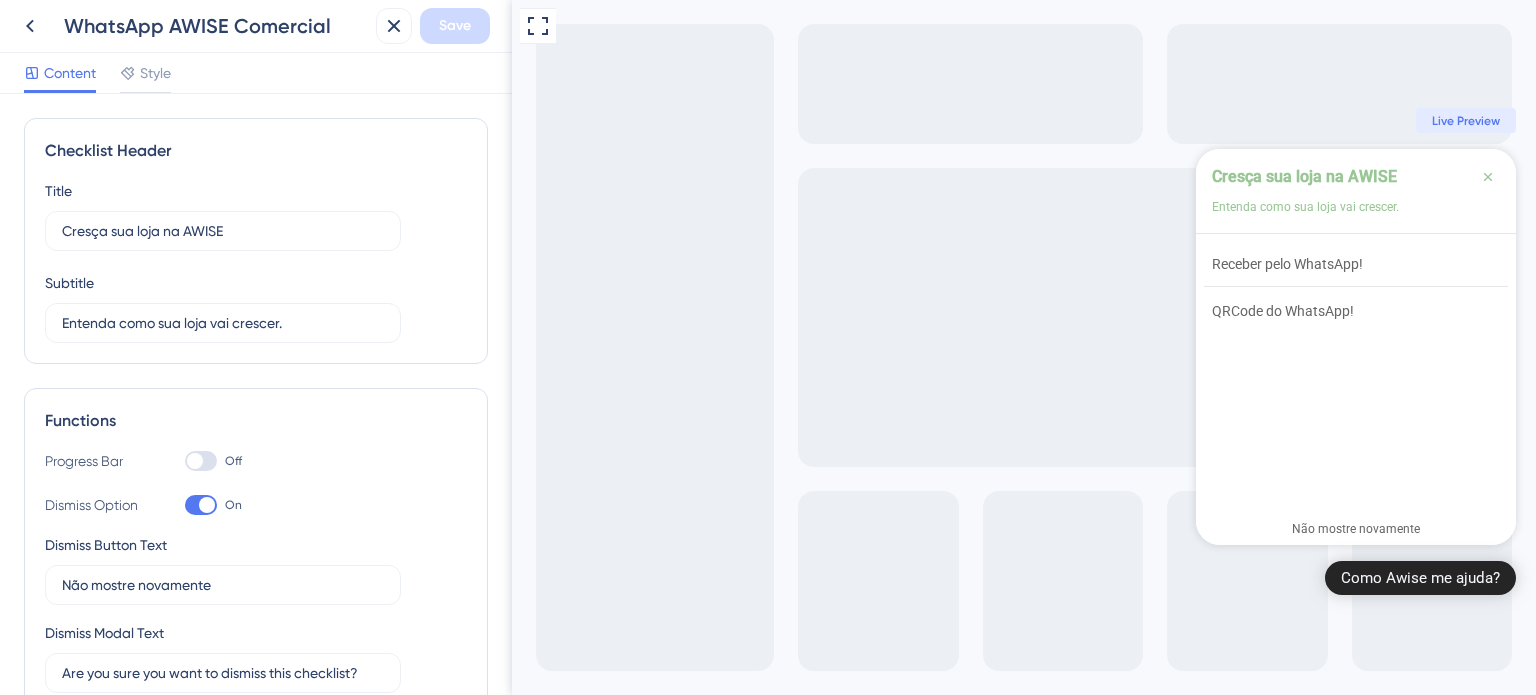 scroll, scrollTop: 0, scrollLeft: 0, axis: both 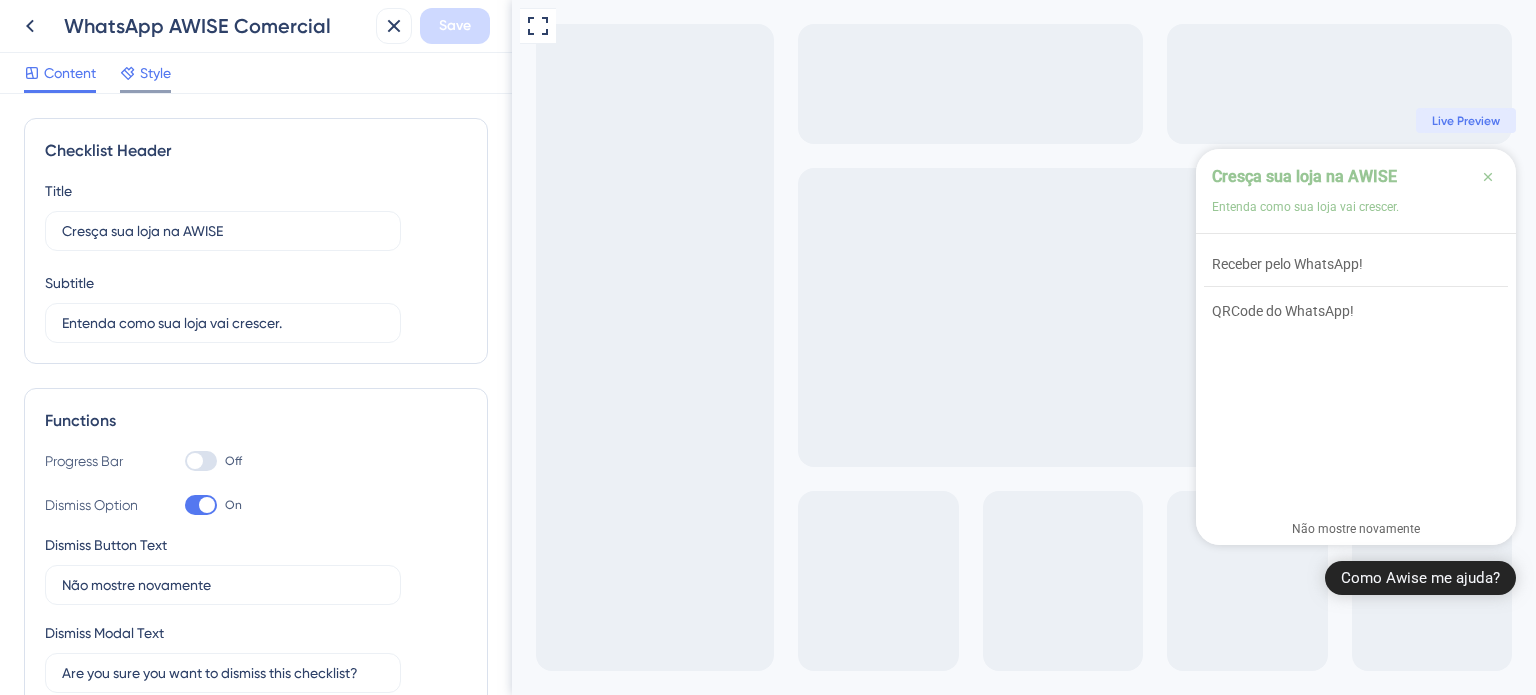 click on "Style" at bounding box center [155, 73] 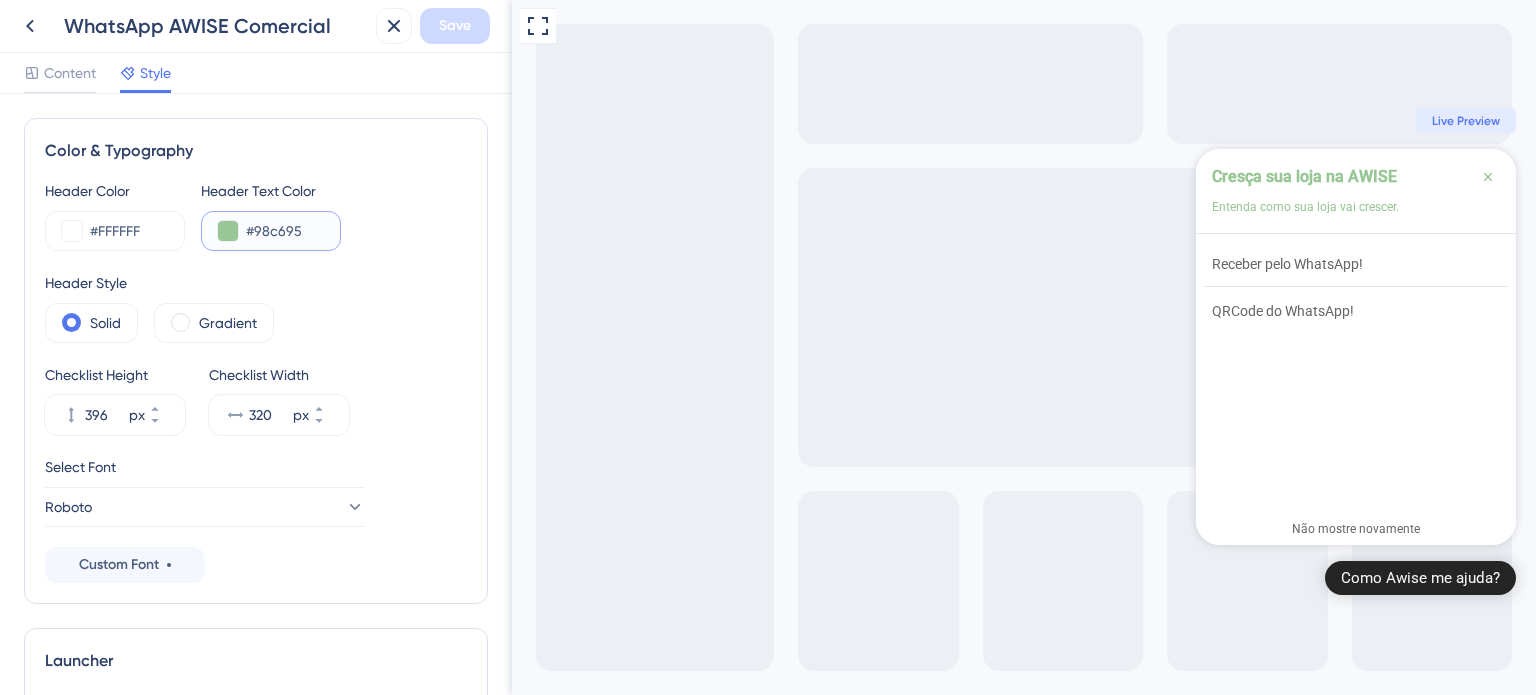 click on "#98c695" at bounding box center (285, 231) 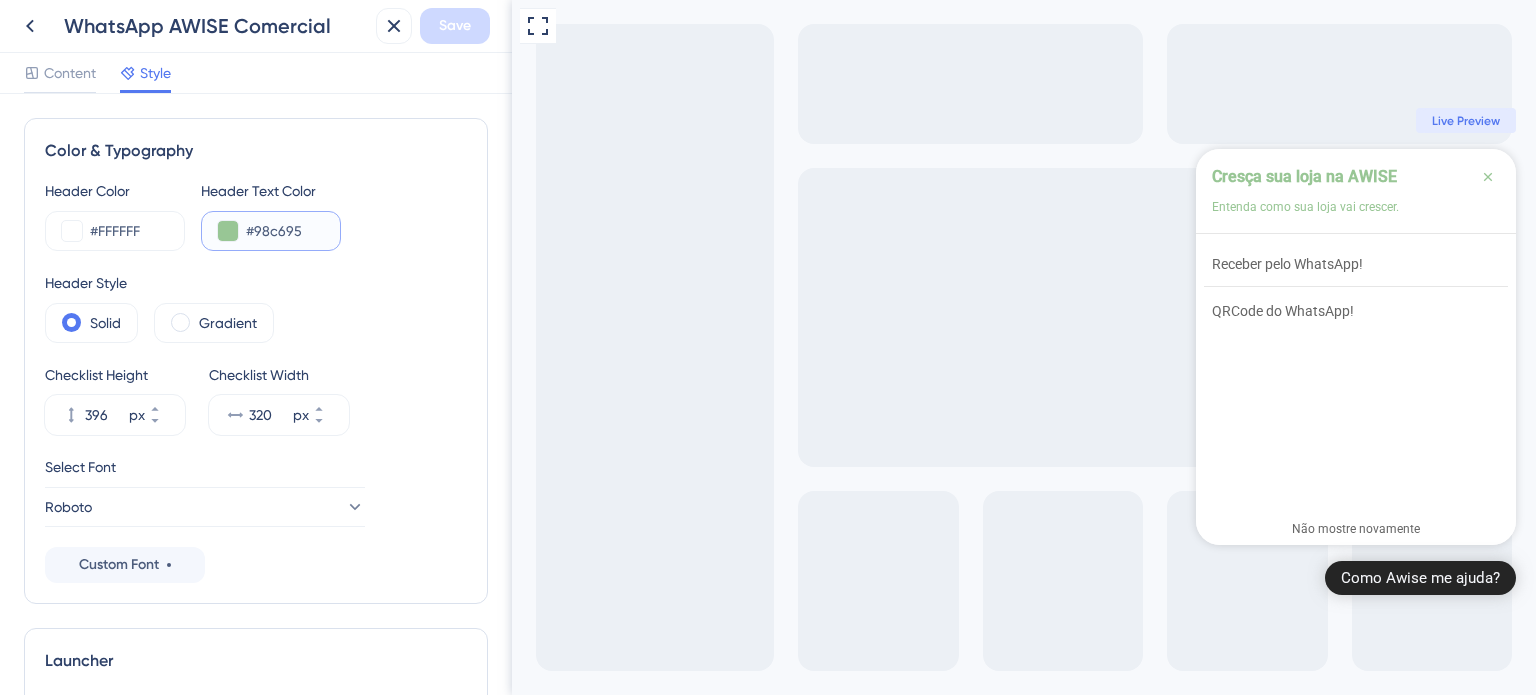 click on "#98c695" at bounding box center [285, 231] 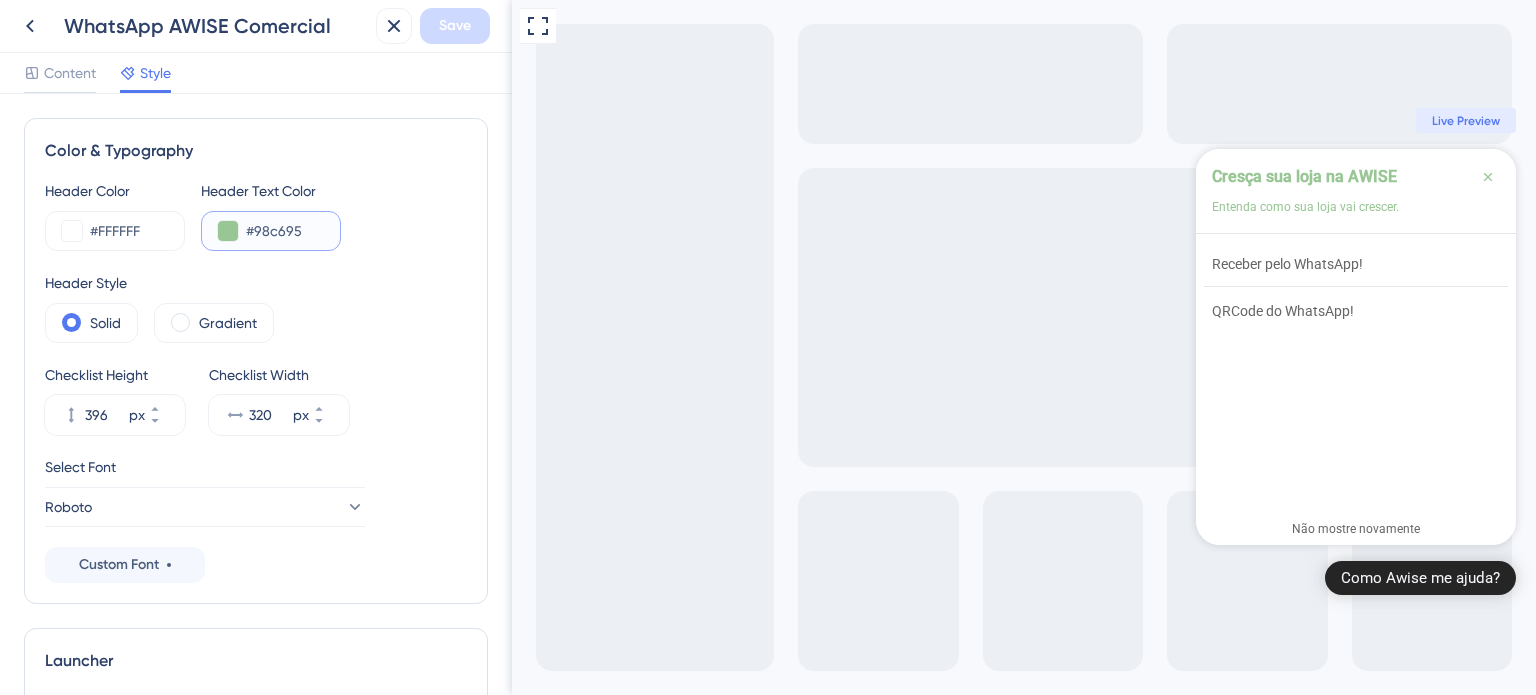 click on "#98c695" at bounding box center (285, 231) 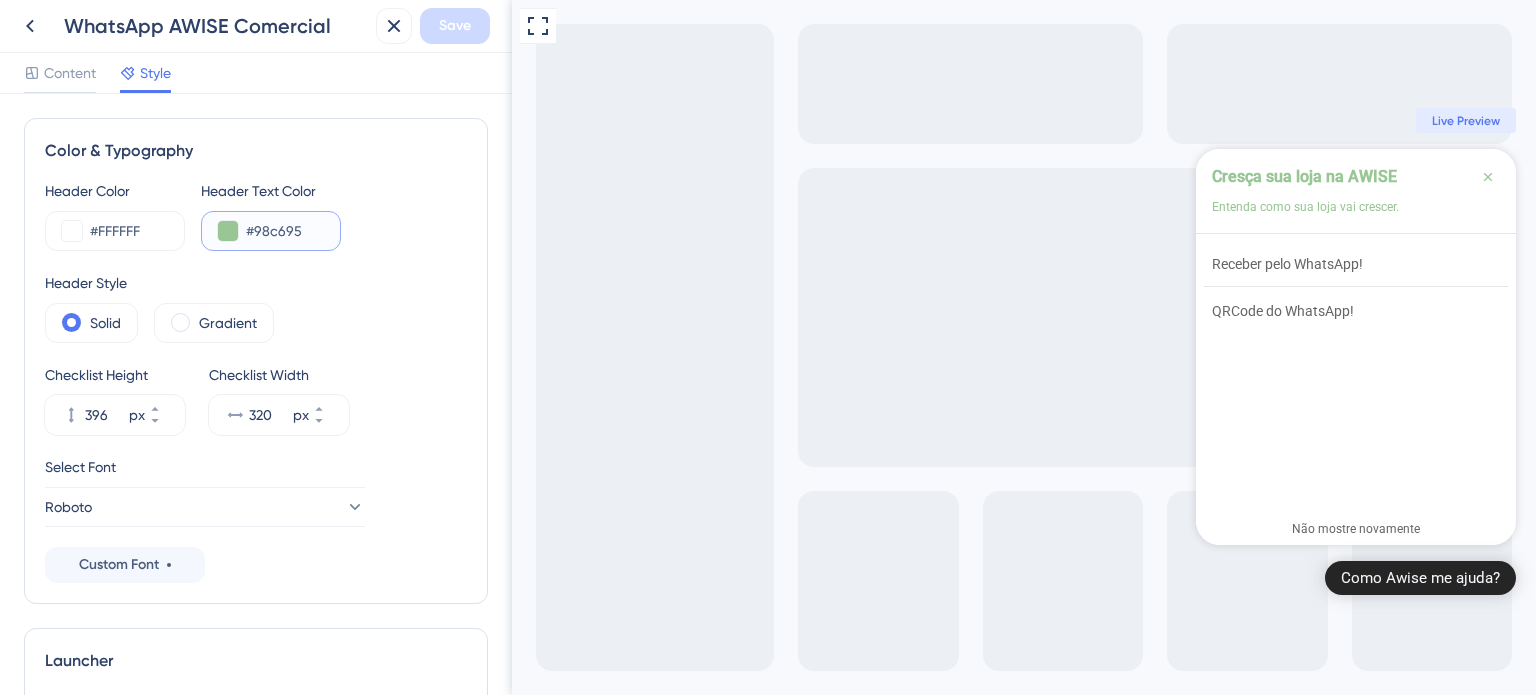 click on "#98c695" at bounding box center (285, 231) 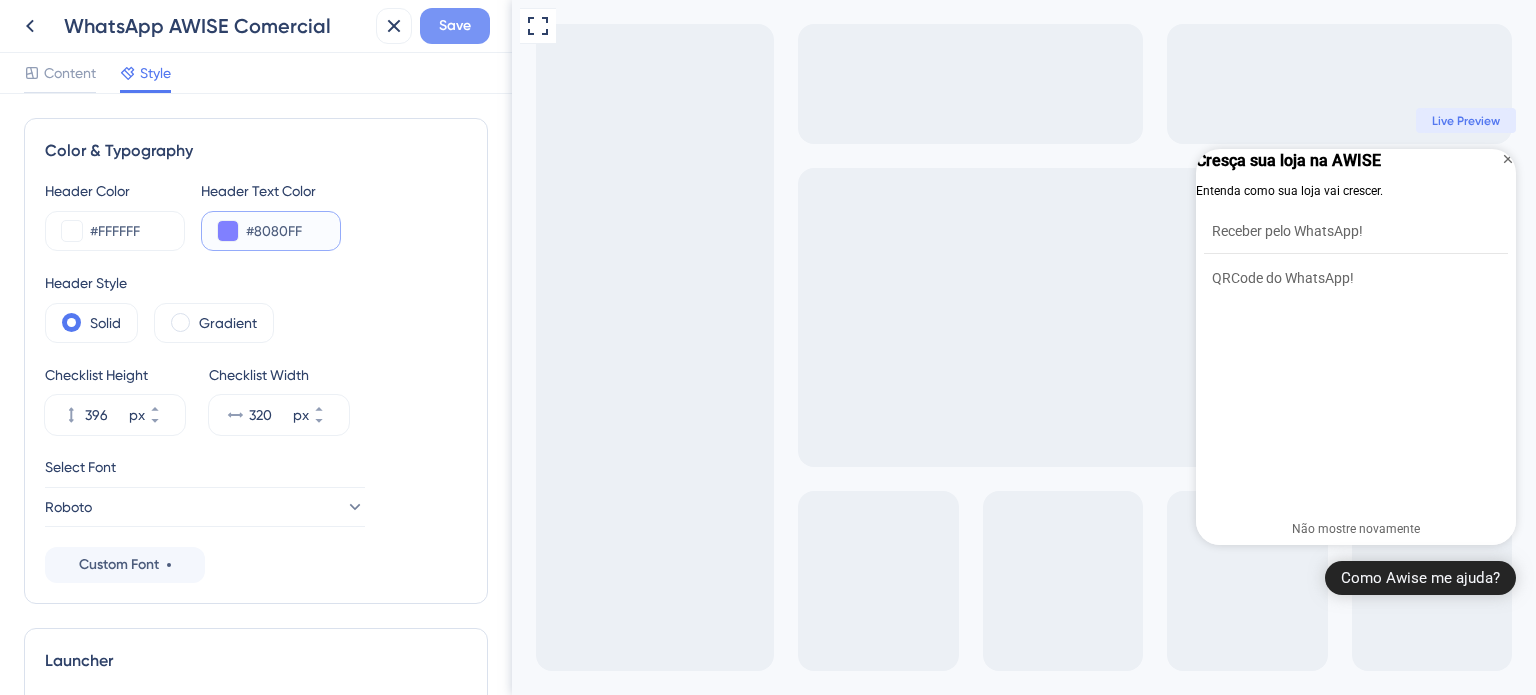 type on "#8080FF" 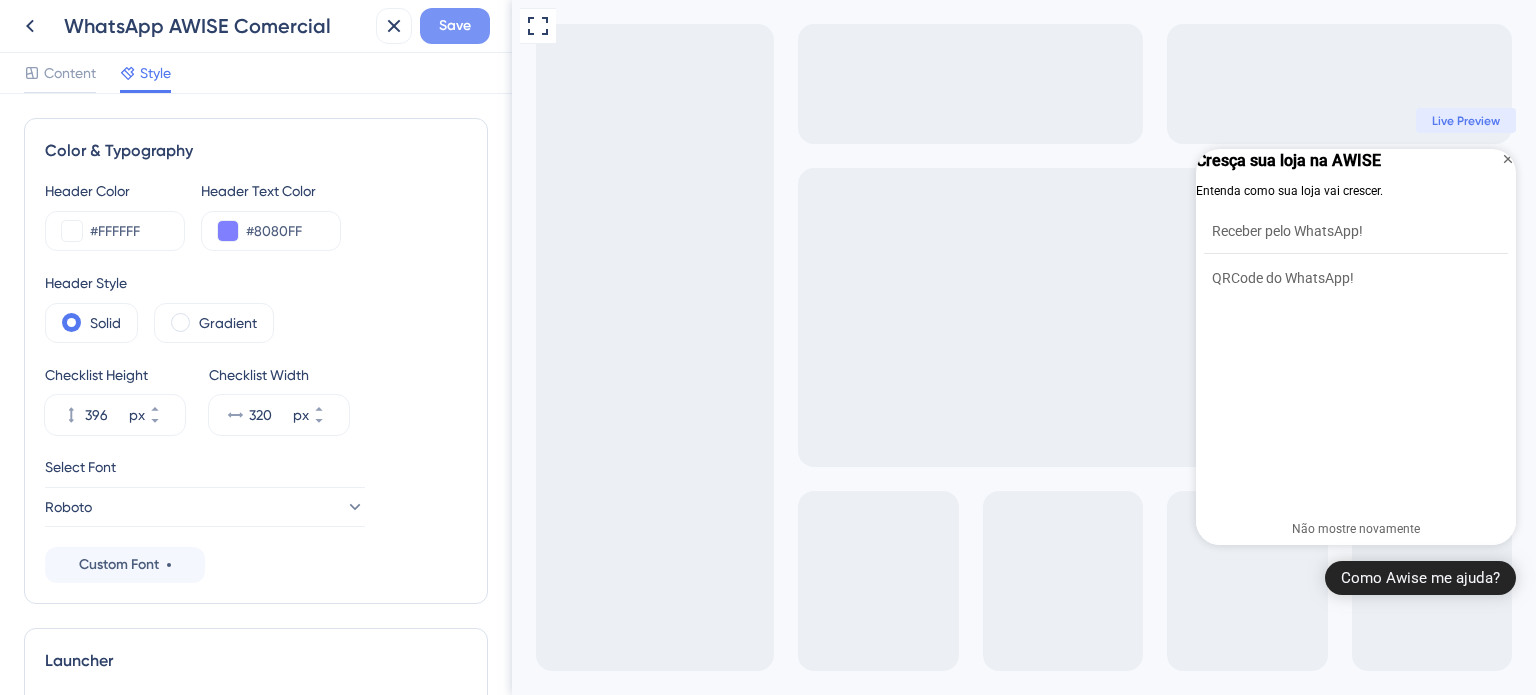 click on "Save" at bounding box center [455, 26] 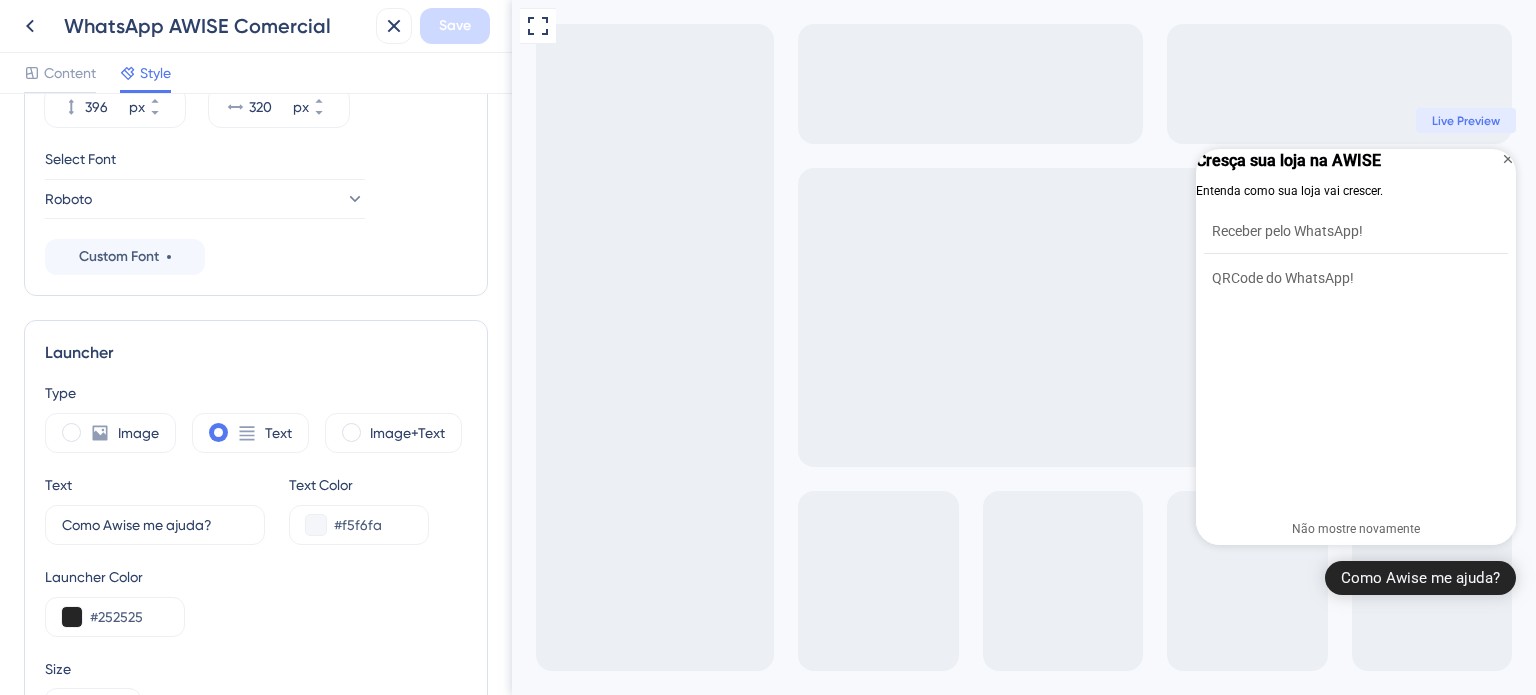 scroll, scrollTop: 49, scrollLeft: 0, axis: vertical 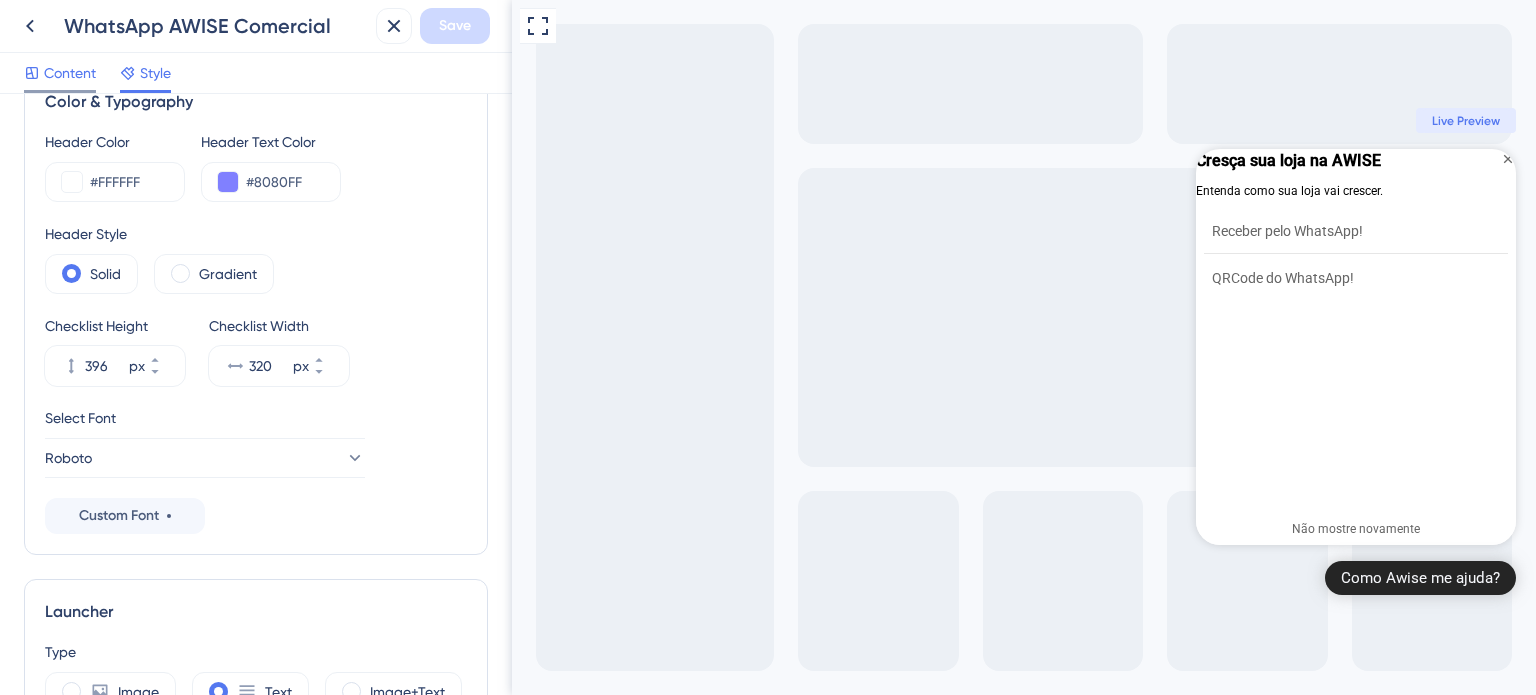 click on "Content" at bounding box center [70, 73] 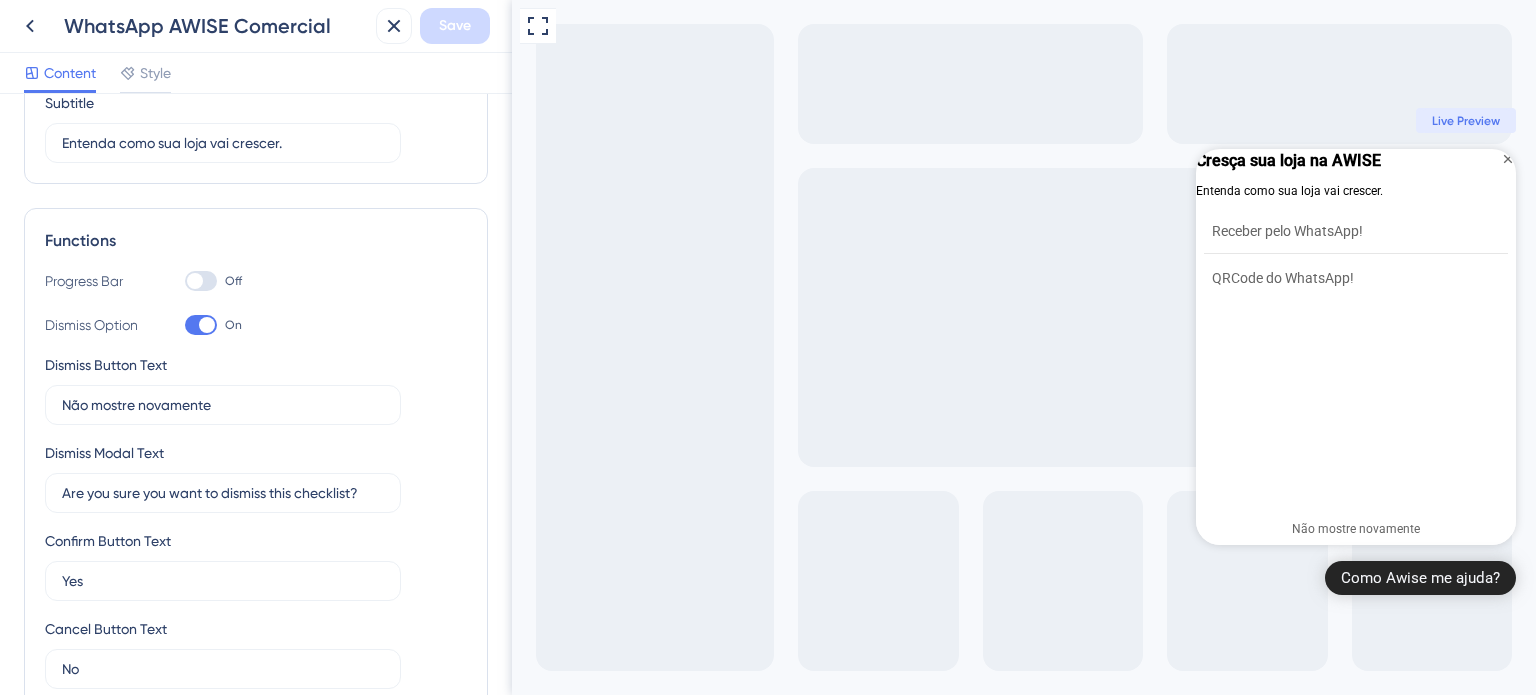 scroll, scrollTop: 631, scrollLeft: 0, axis: vertical 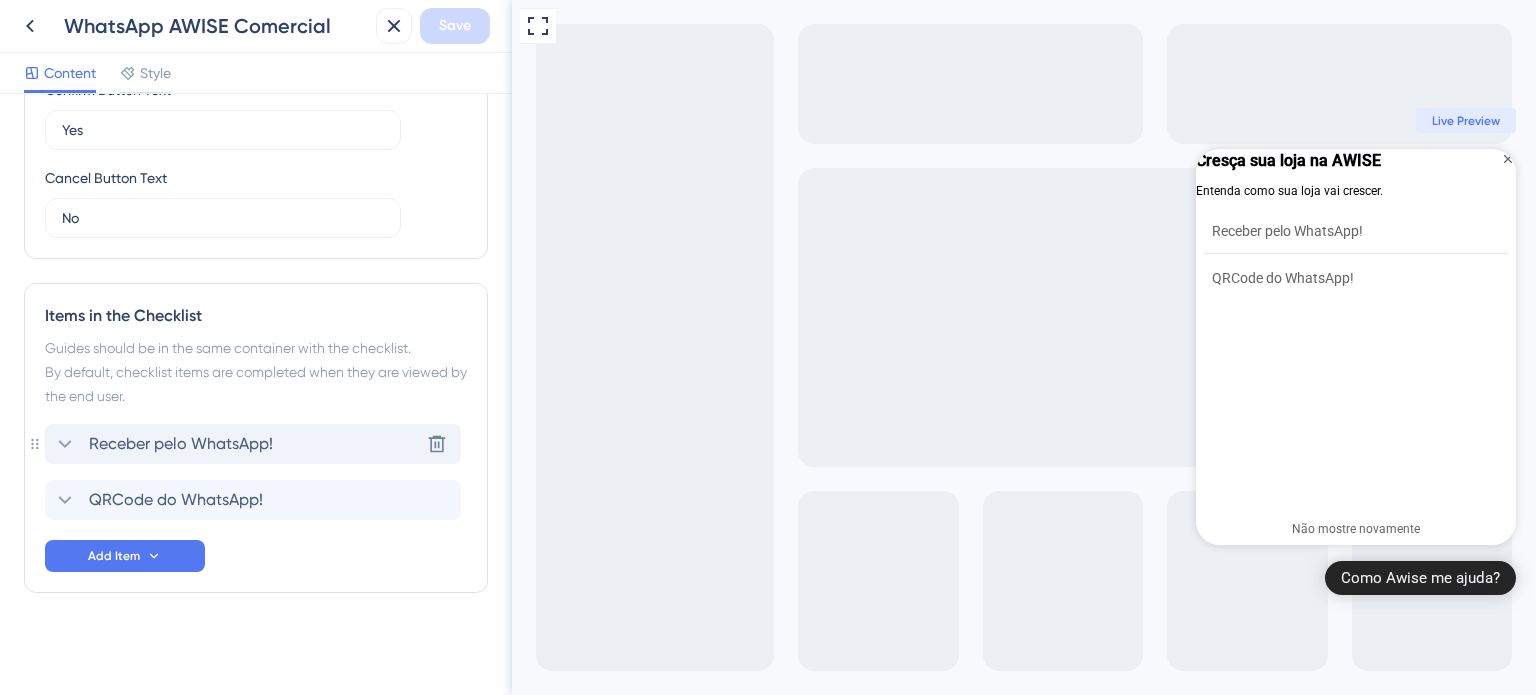 click on "Receber pelo WhatsApp!" at bounding box center [181, 444] 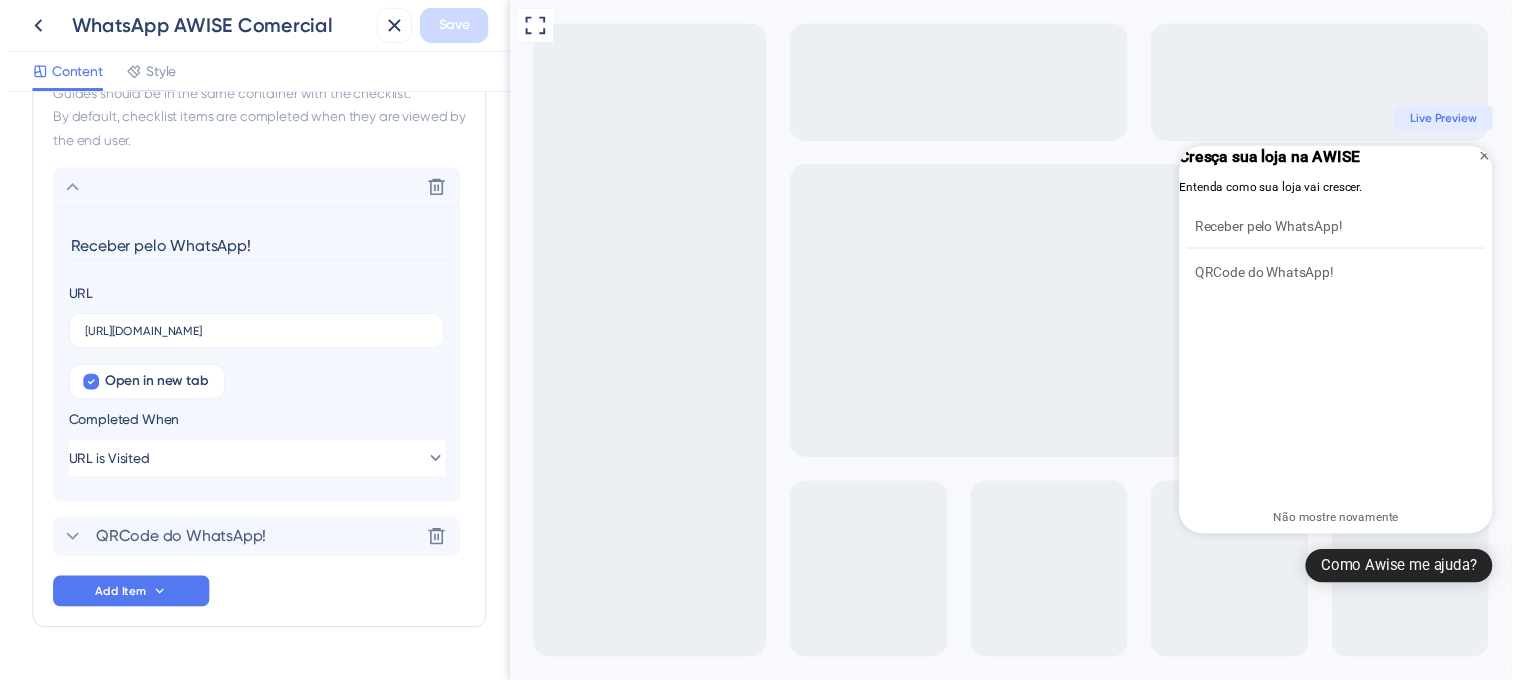 scroll, scrollTop: 932, scrollLeft: 0, axis: vertical 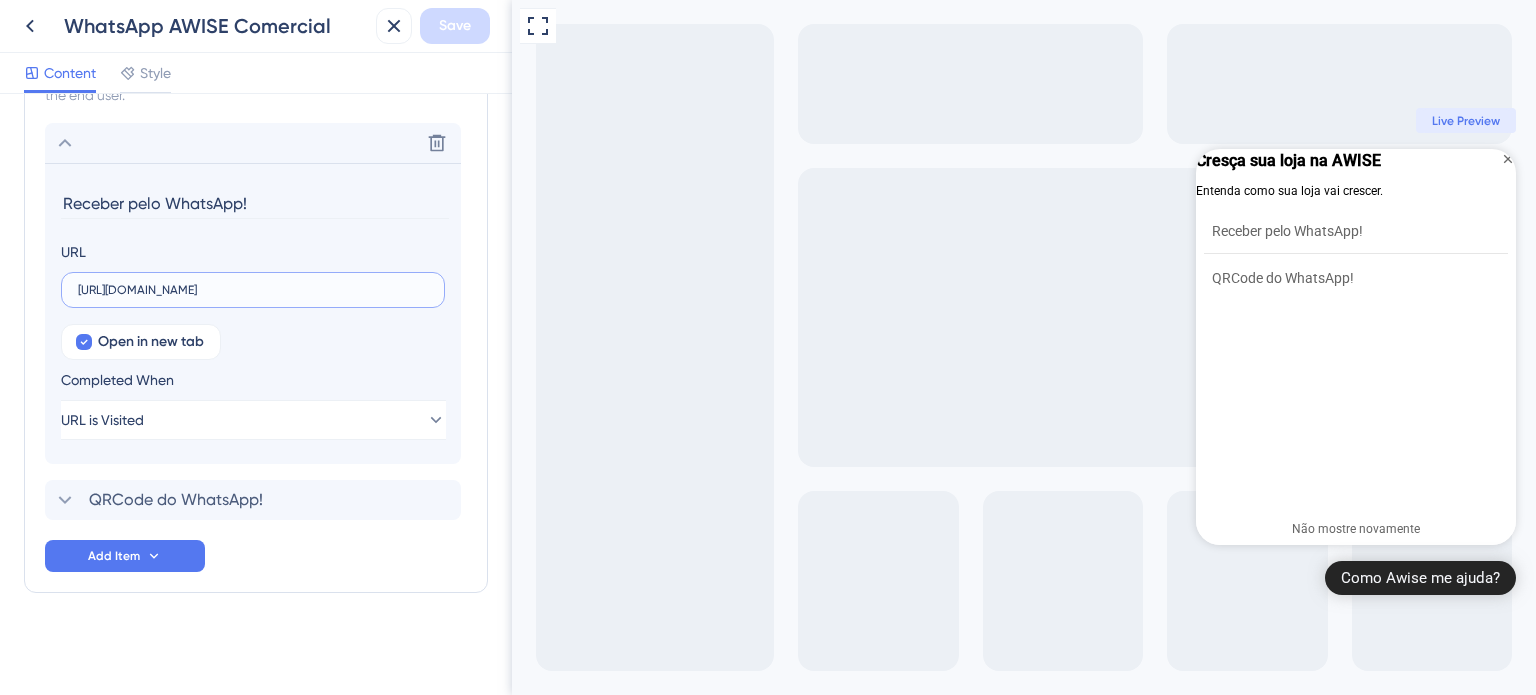click on "[URL][DOMAIN_NAME]" at bounding box center [253, 290] 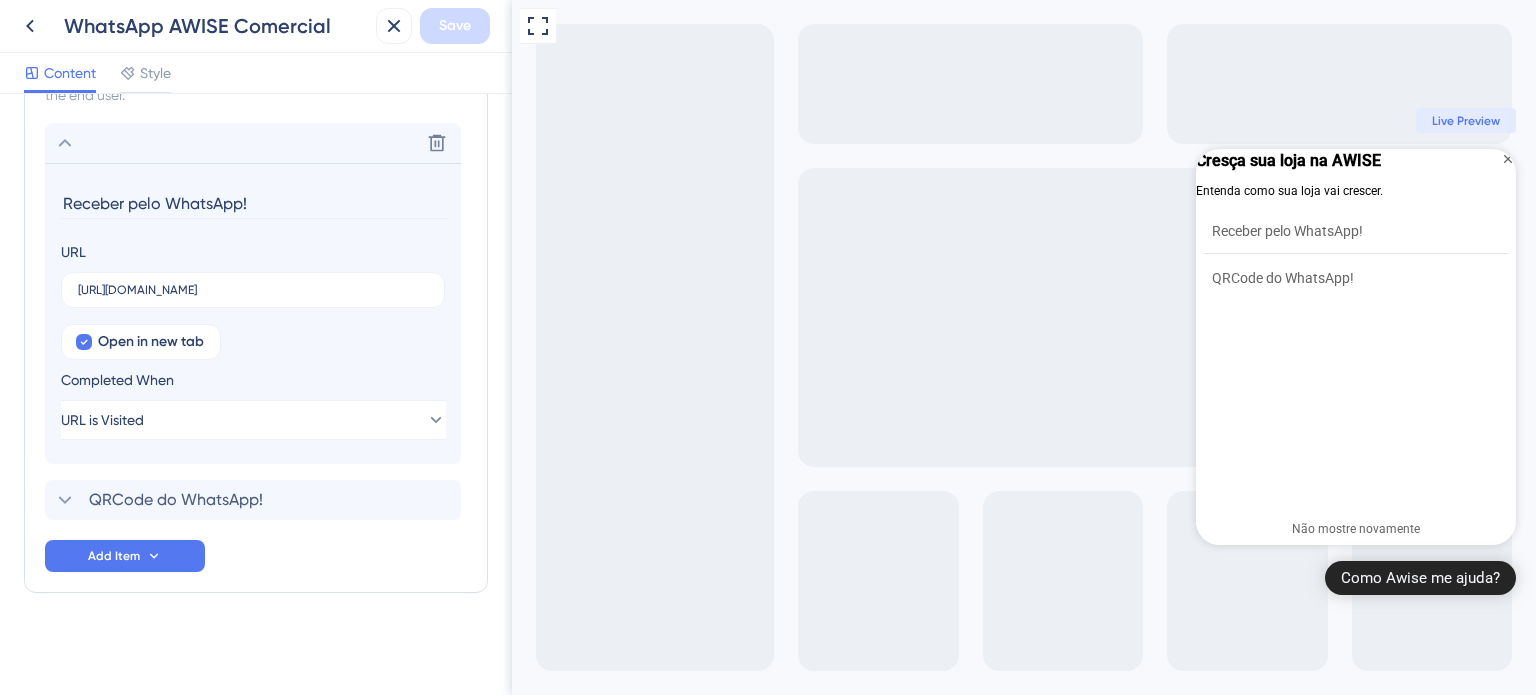 click 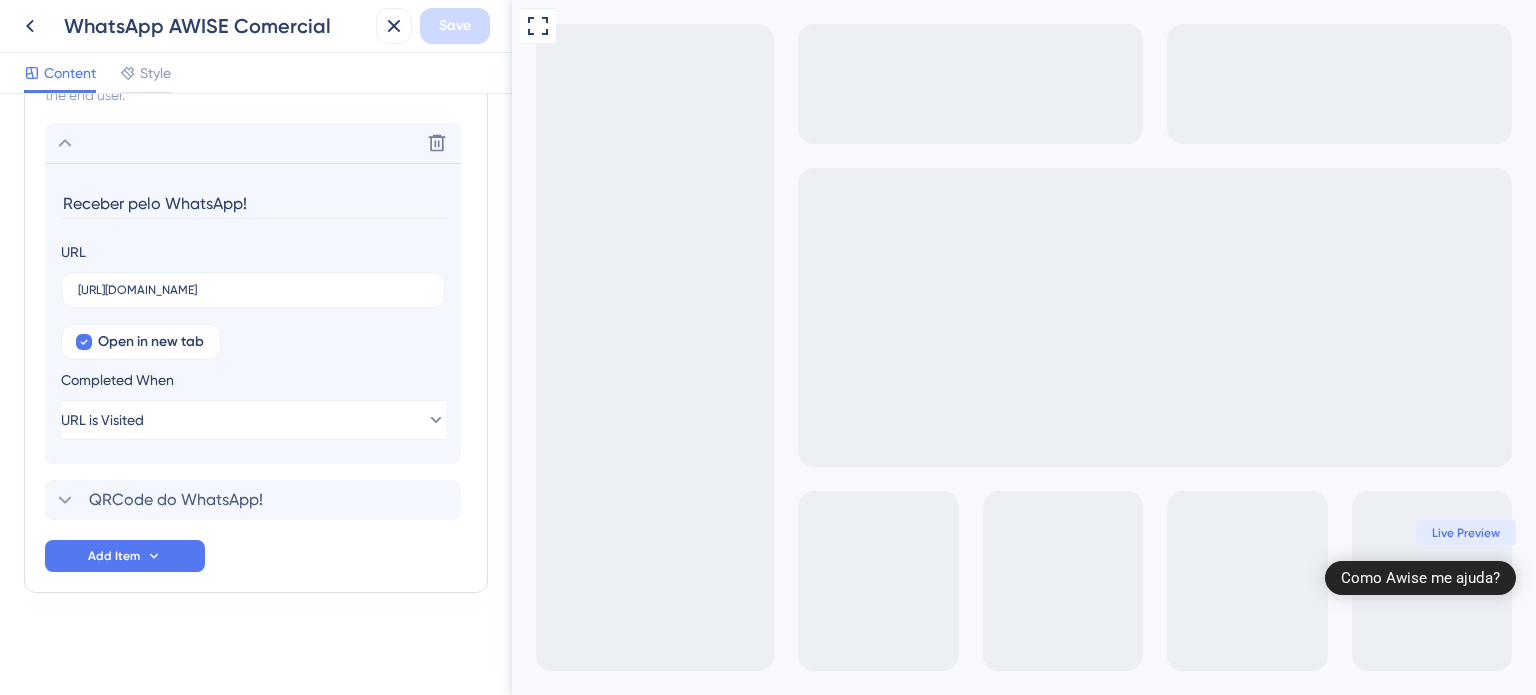 click 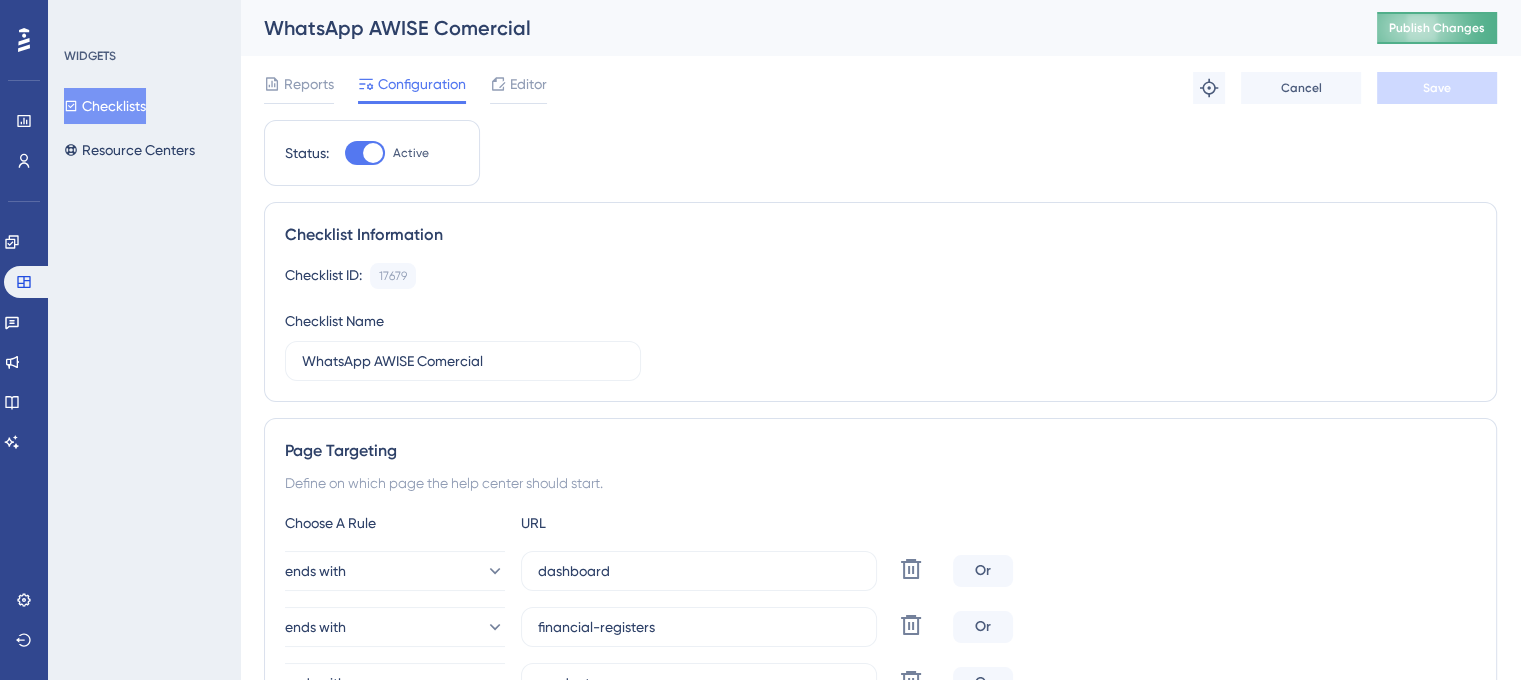 click on "Publish Changes" at bounding box center (1437, 28) 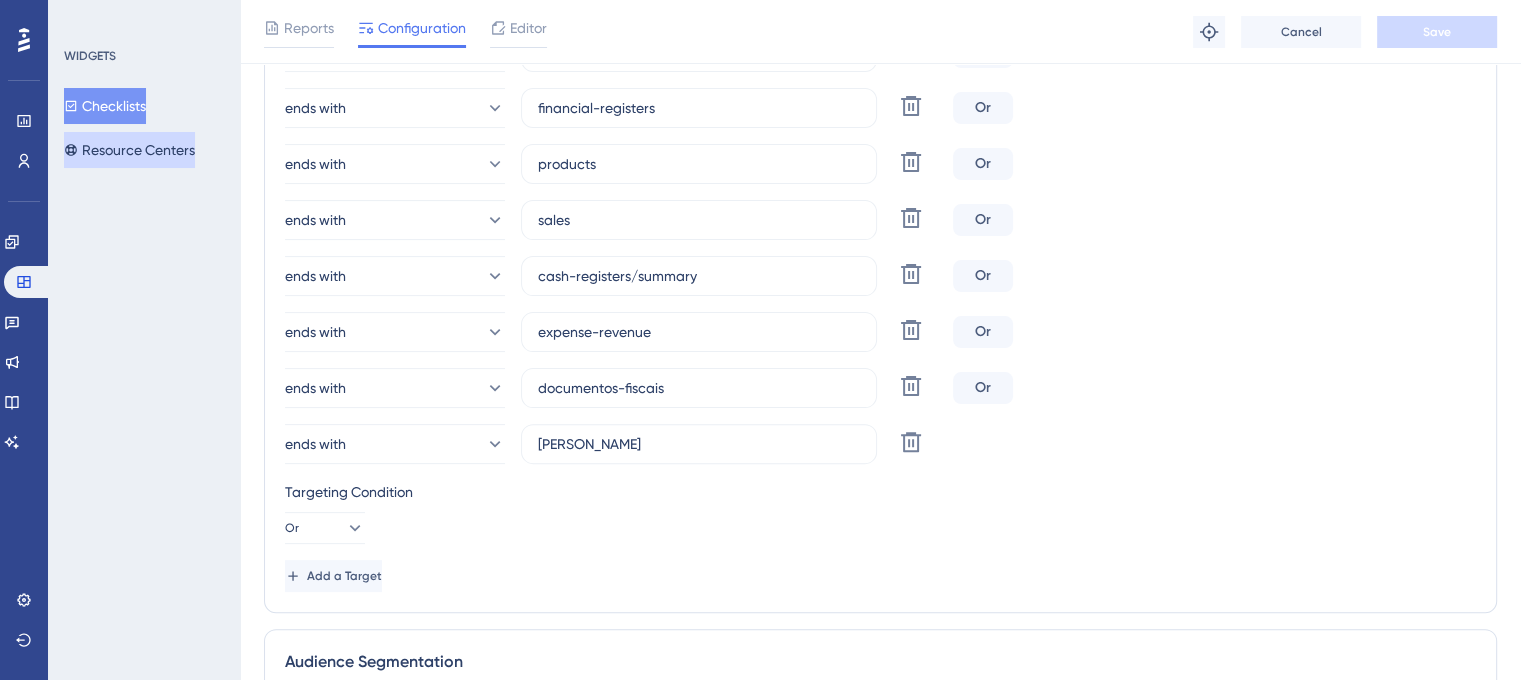 scroll, scrollTop: 200, scrollLeft: 0, axis: vertical 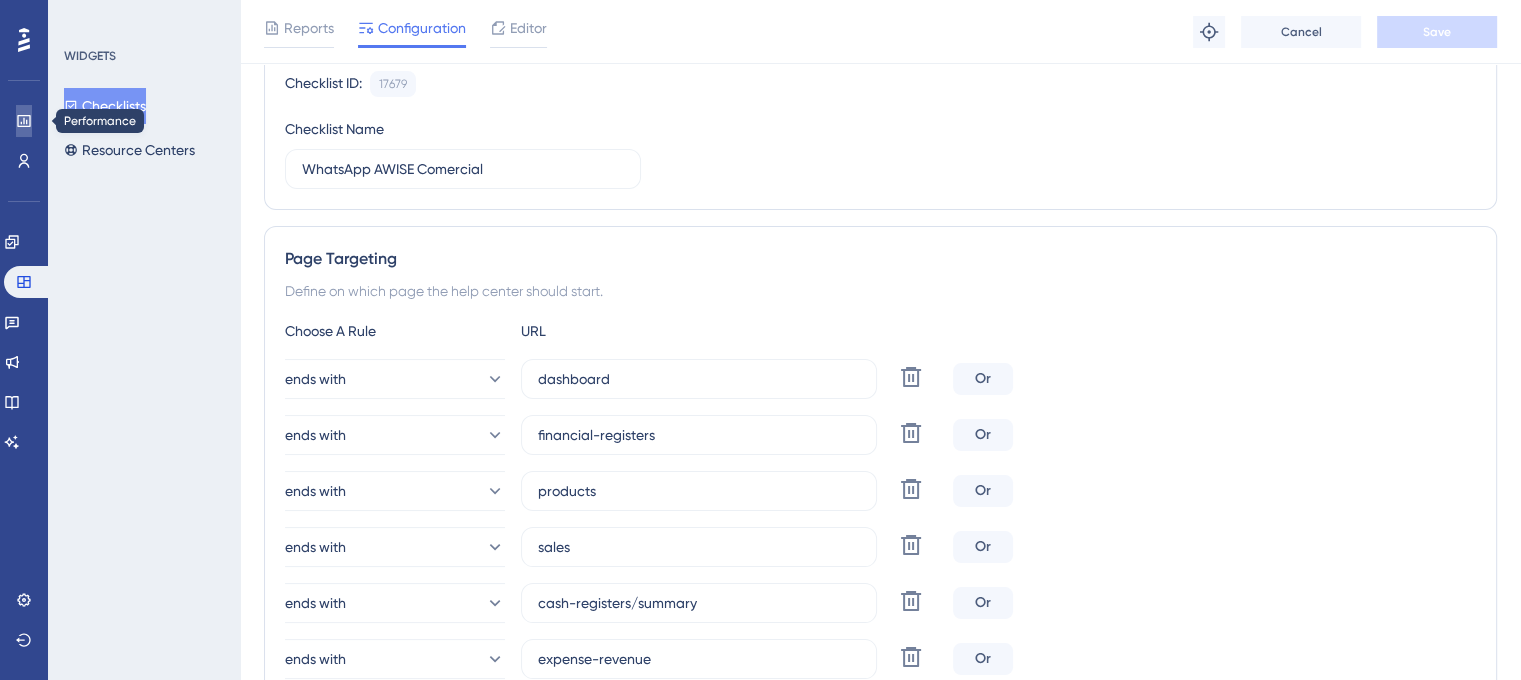 click at bounding box center [24, 121] 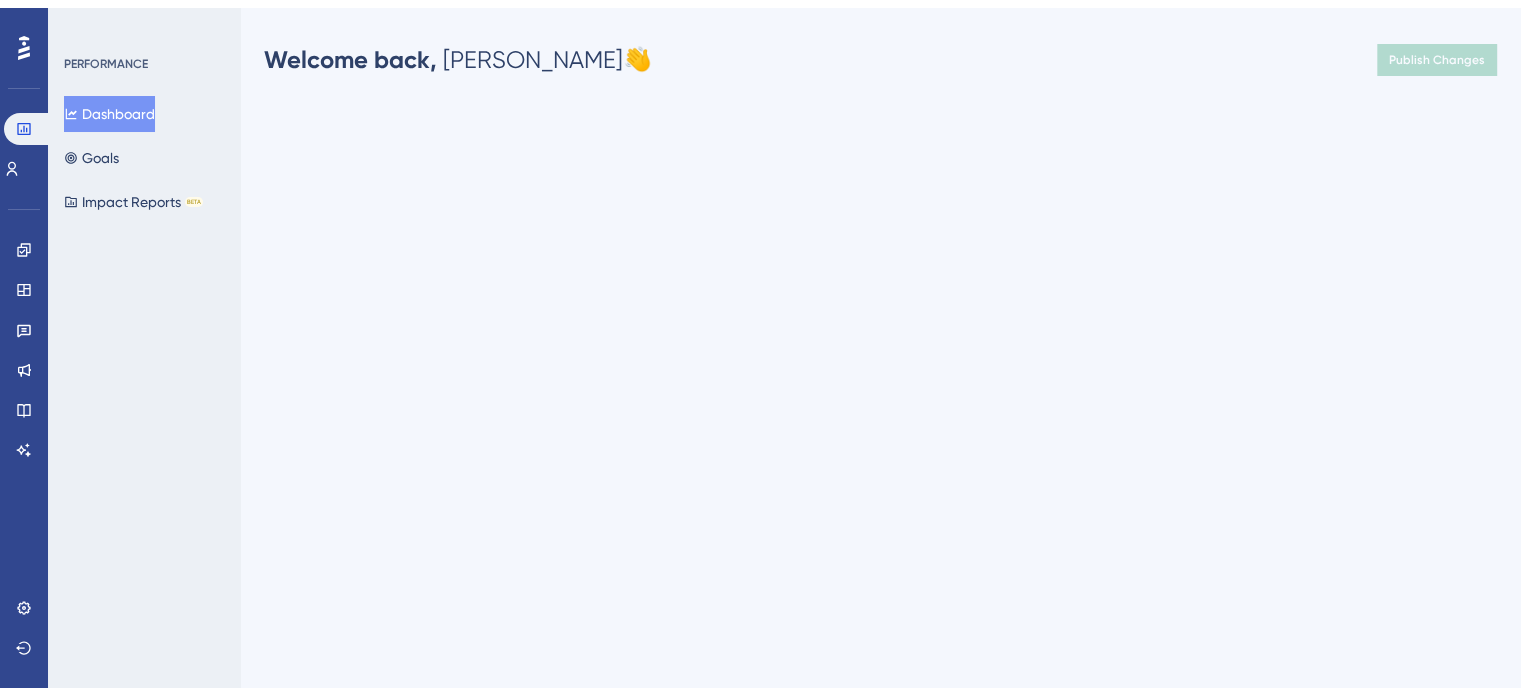 scroll, scrollTop: 0, scrollLeft: 0, axis: both 